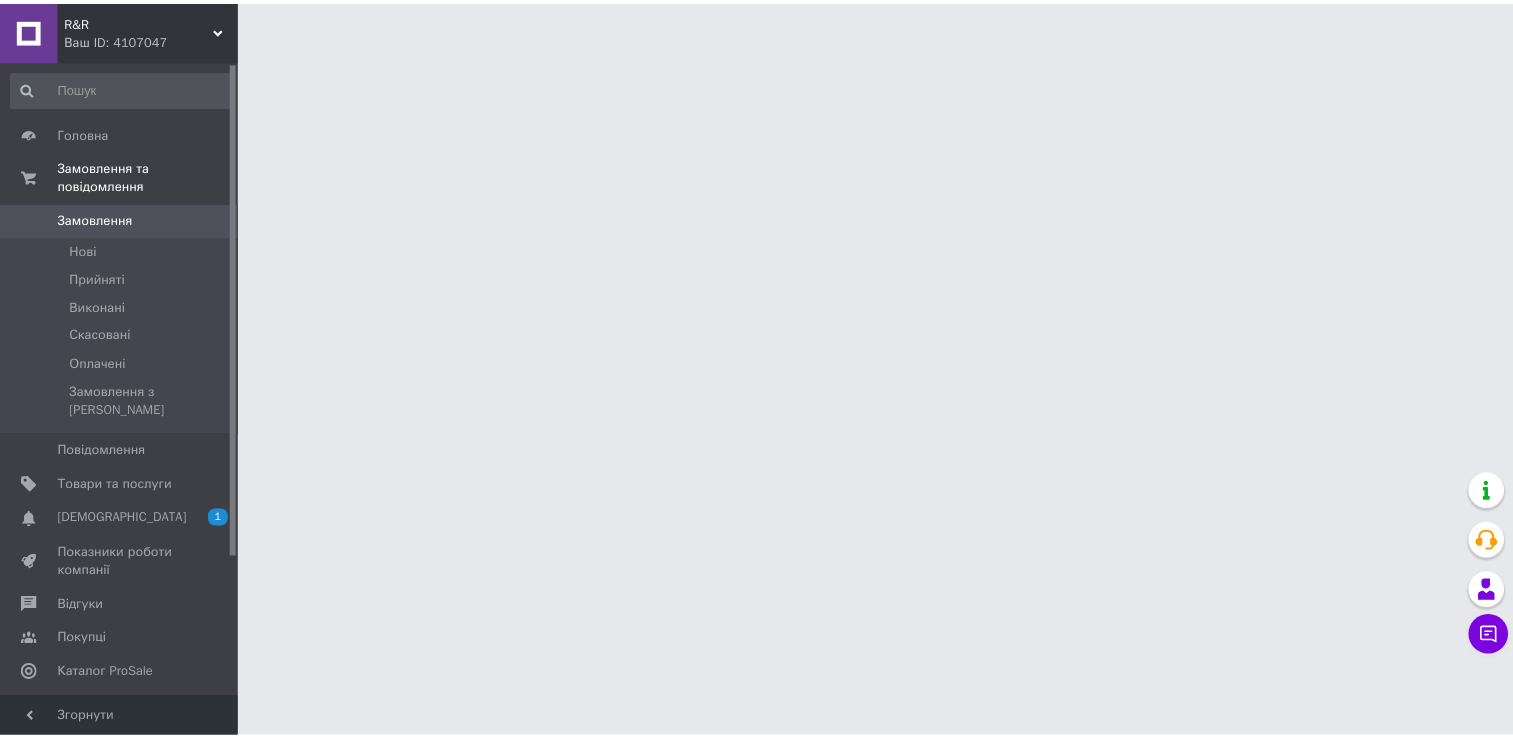 scroll, scrollTop: 0, scrollLeft: 0, axis: both 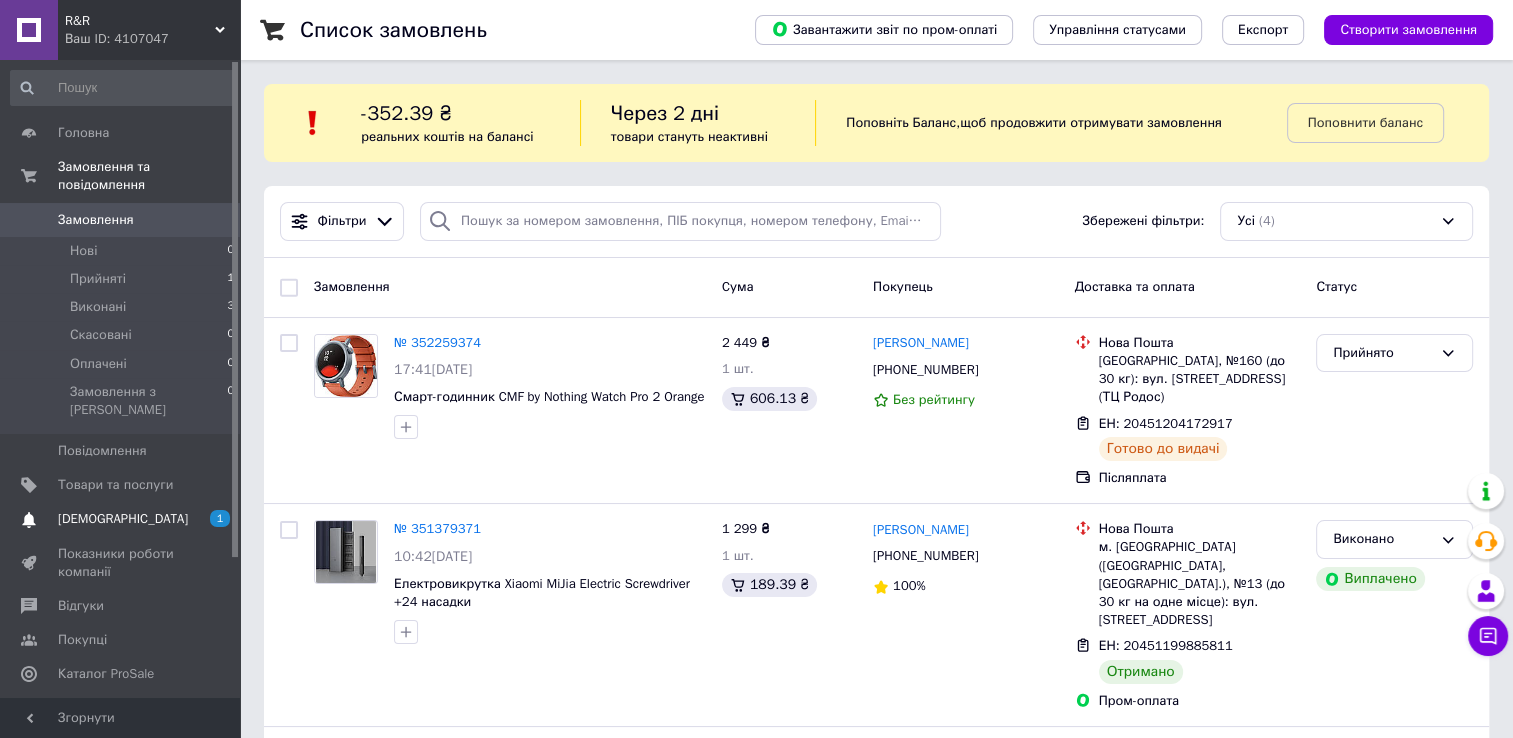 click on "[DEMOGRAPHIC_DATA]" at bounding box center [123, 519] 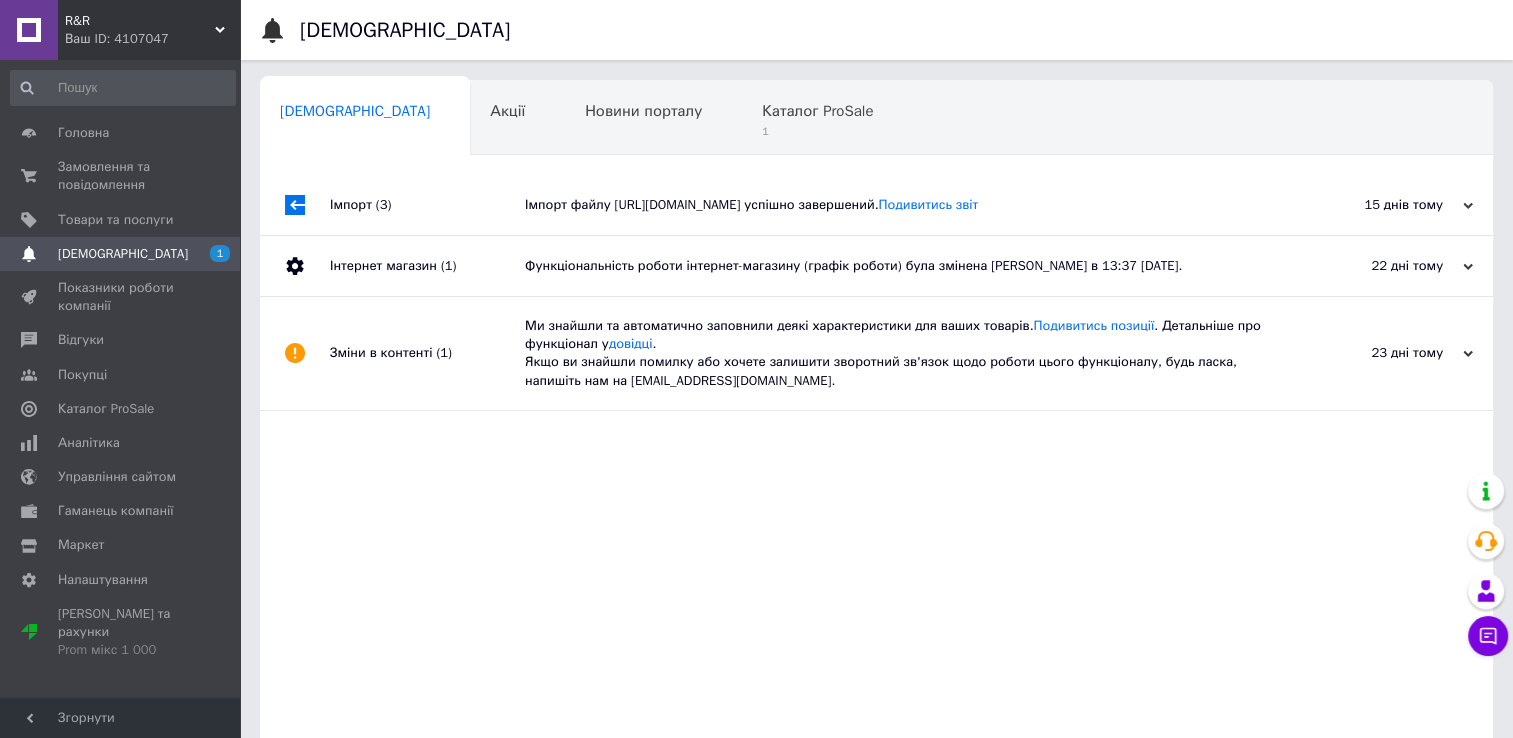 click on "[DEMOGRAPHIC_DATA]" at bounding box center (121, 254) 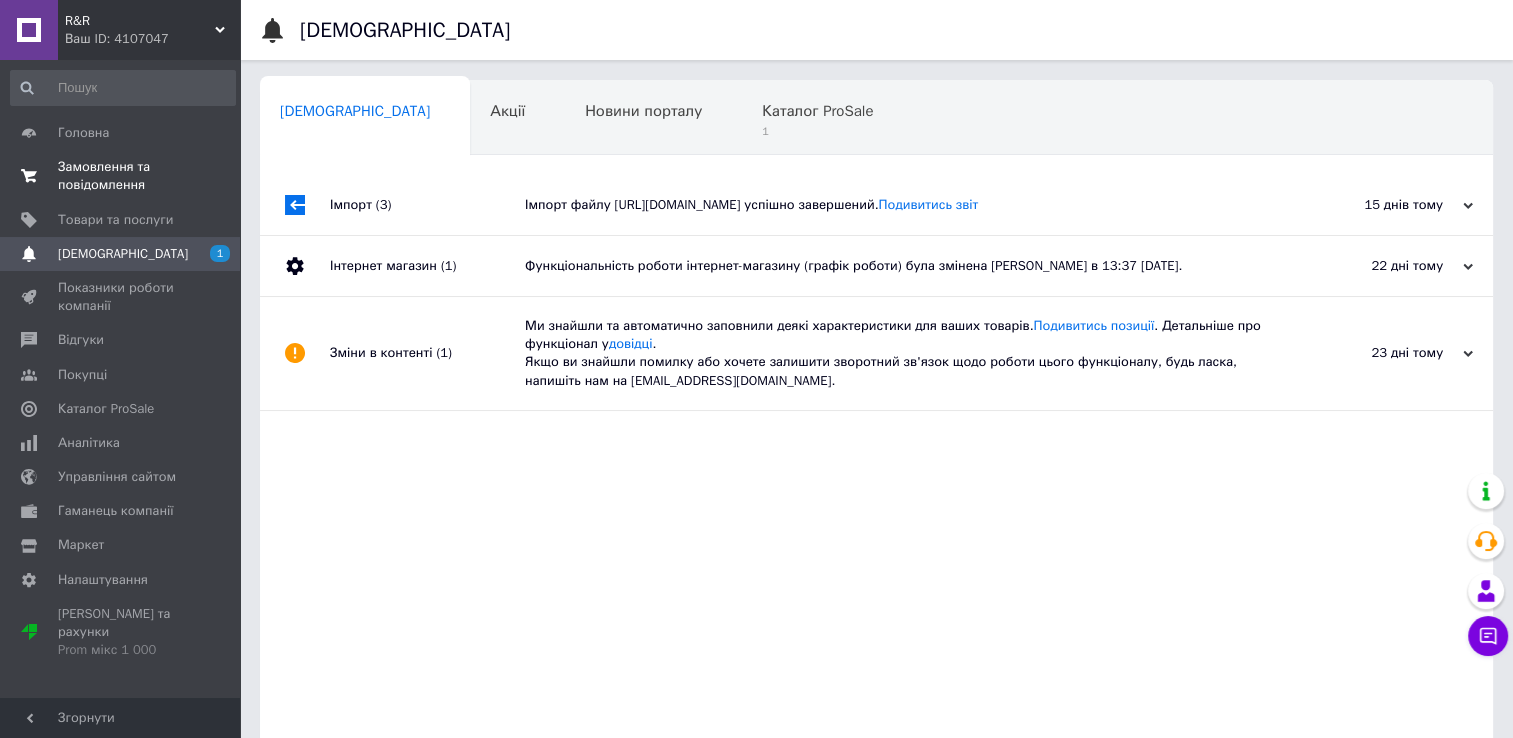 click on "Замовлення та повідомлення" at bounding box center [121, 176] 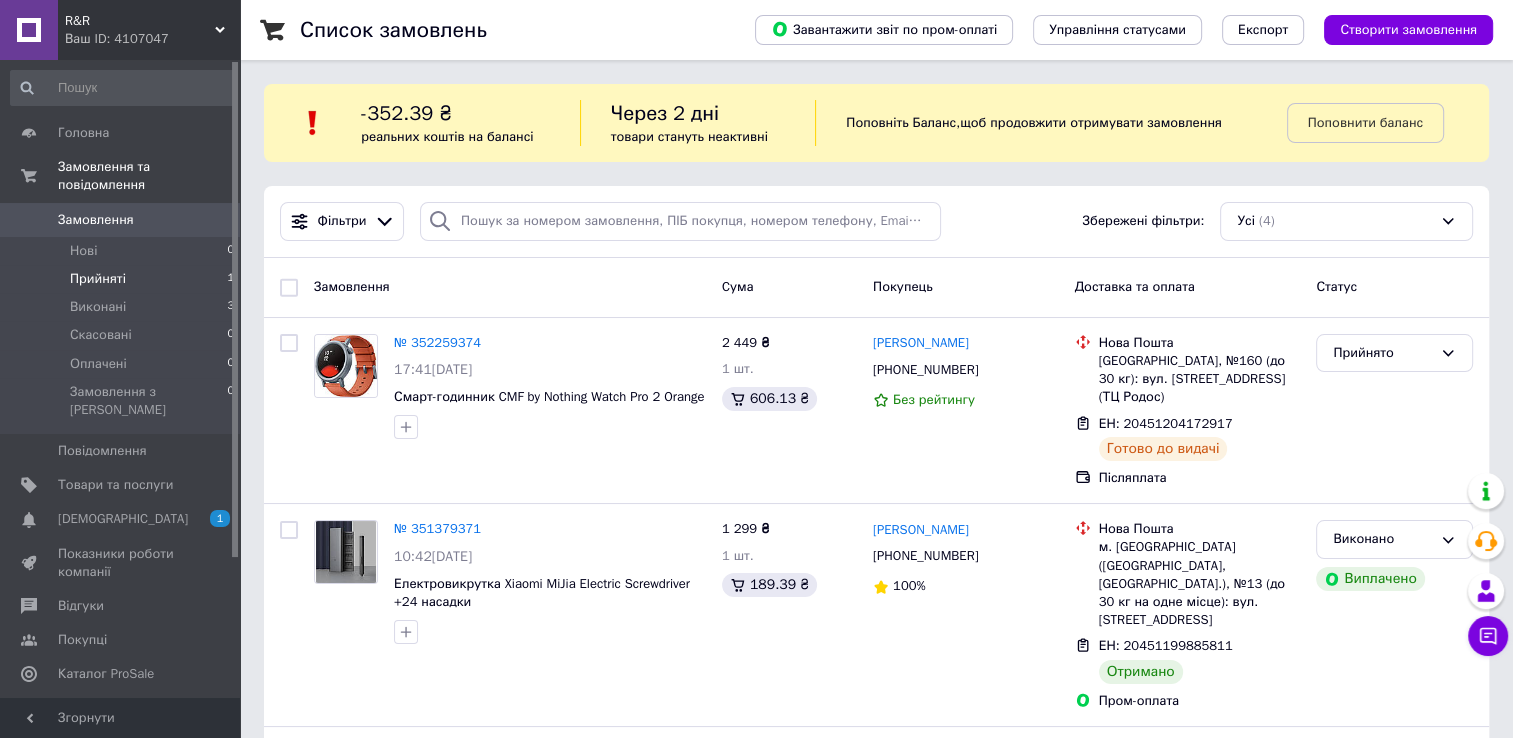 click on "Прийняті" at bounding box center [98, 279] 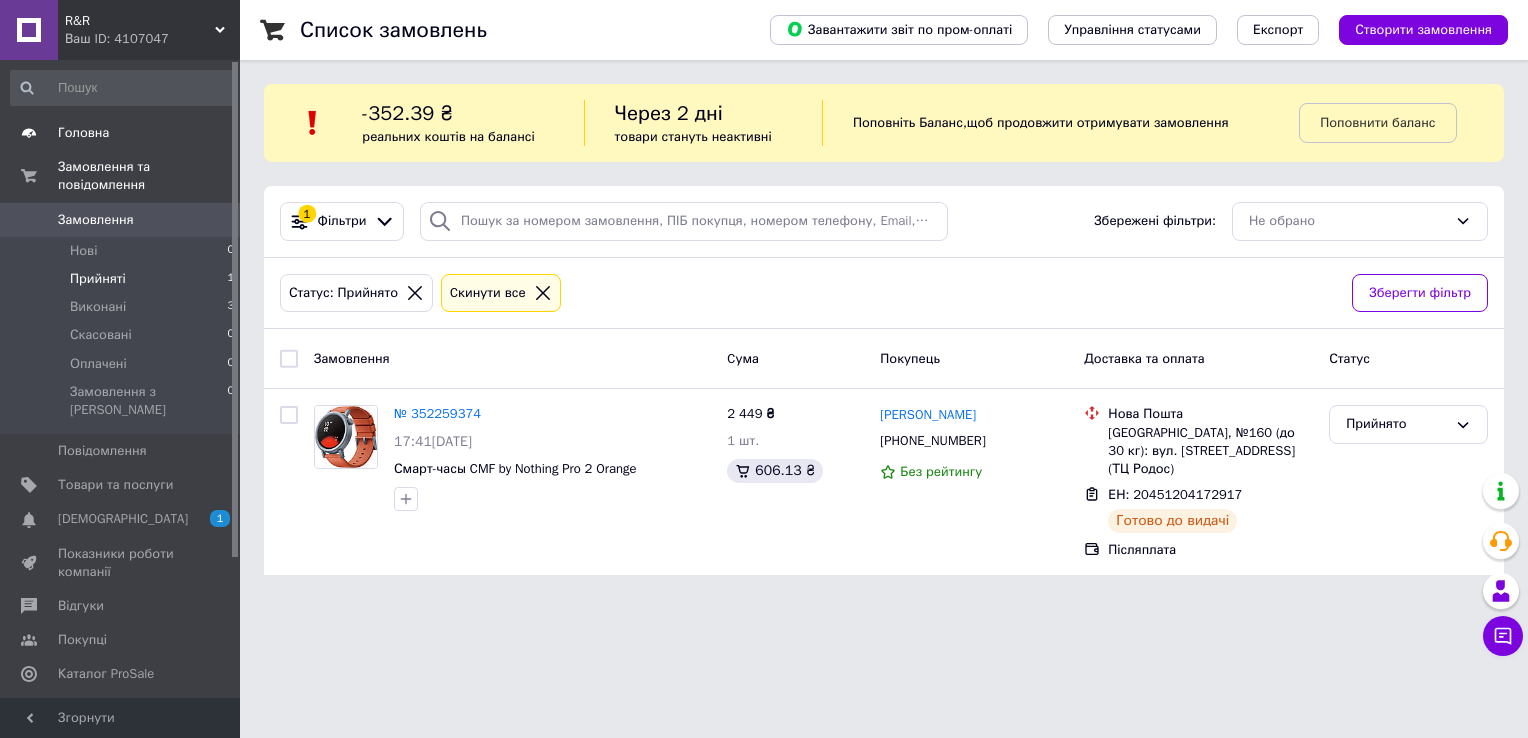 click on "Головна" at bounding box center [83, 133] 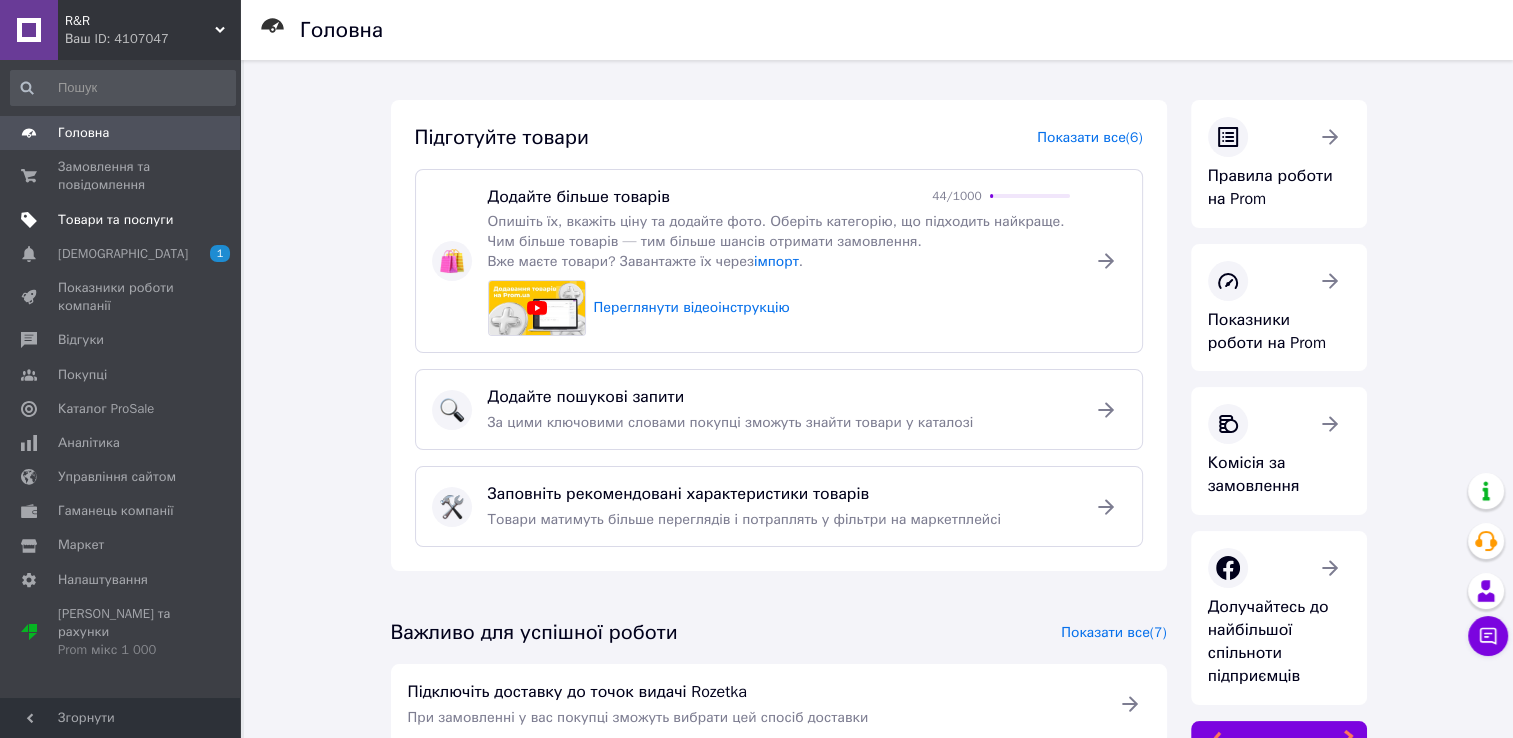 click on "Товари та послуги" at bounding box center (115, 220) 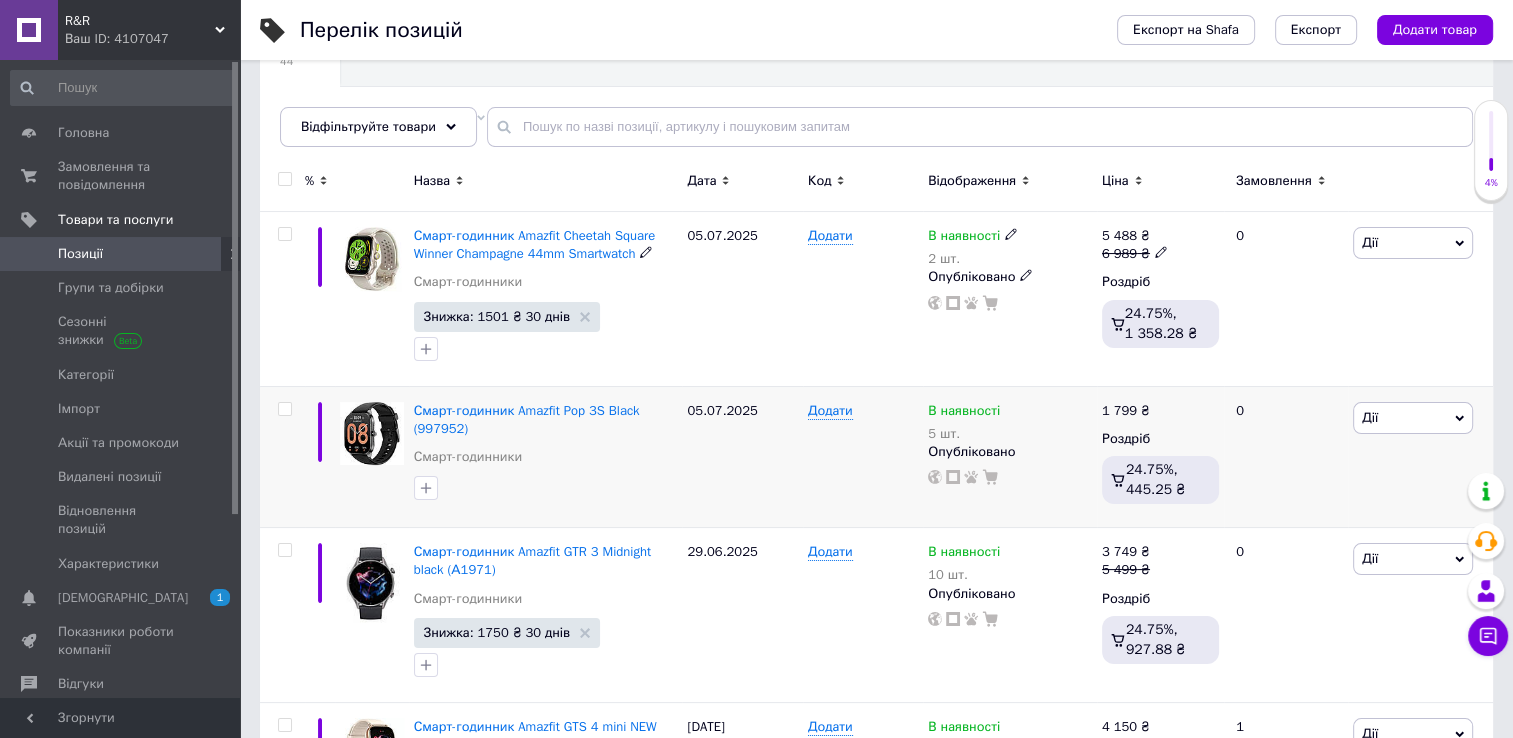 scroll, scrollTop: 200, scrollLeft: 0, axis: vertical 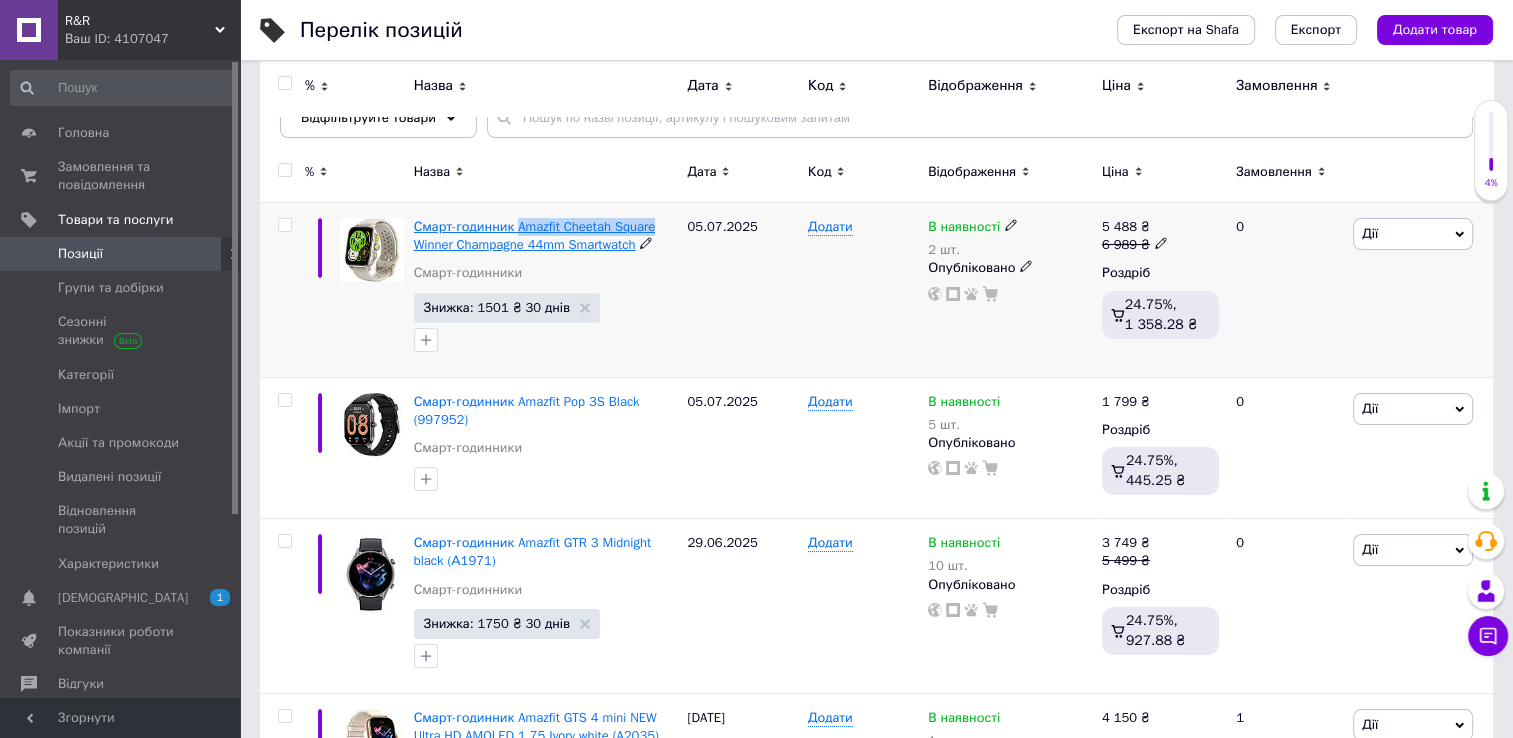 drag, startPoint x: 657, startPoint y: 223, endPoint x: 517, endPoint y: 226, distance: 140.03214 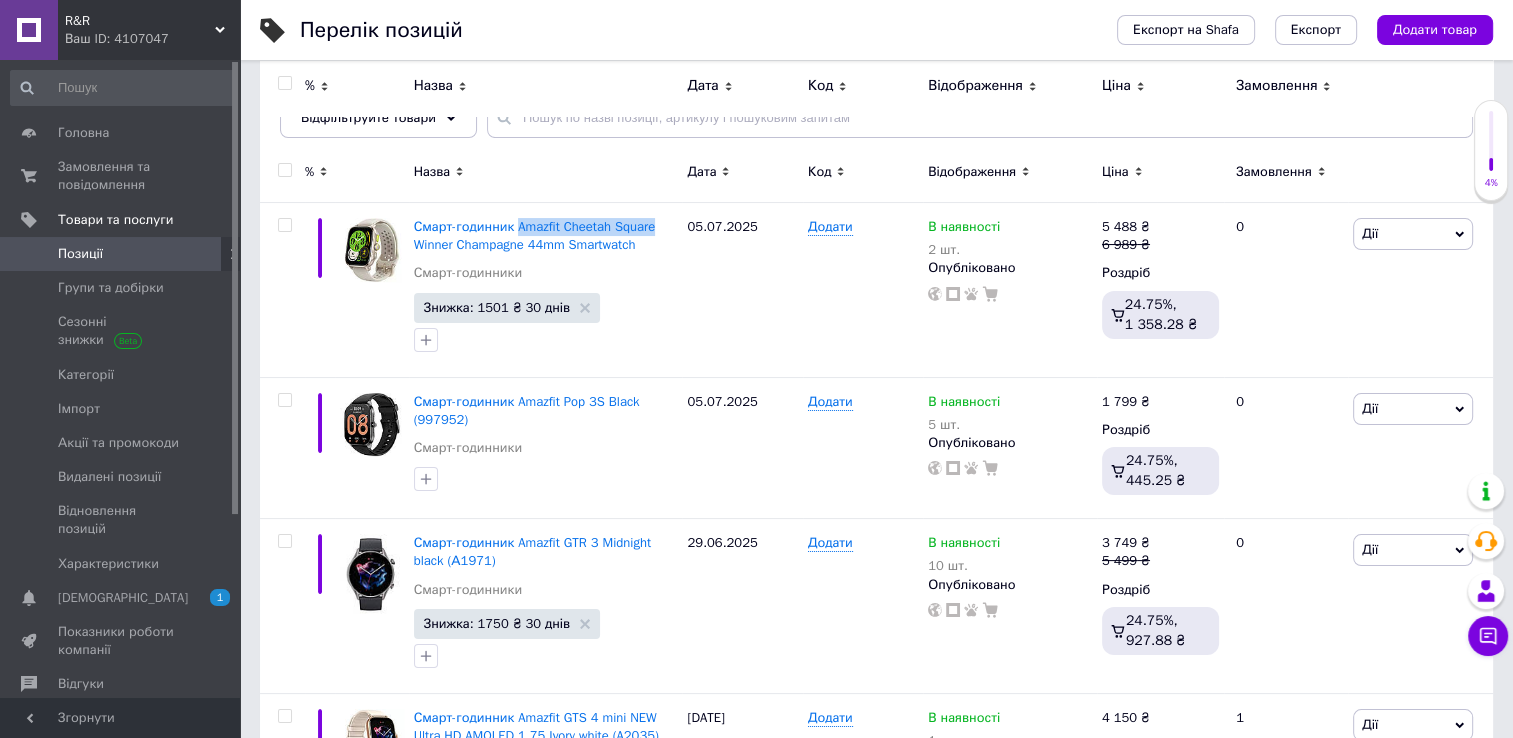 scroll, scrollTop: 0, scrollLeft: 0, axis: both 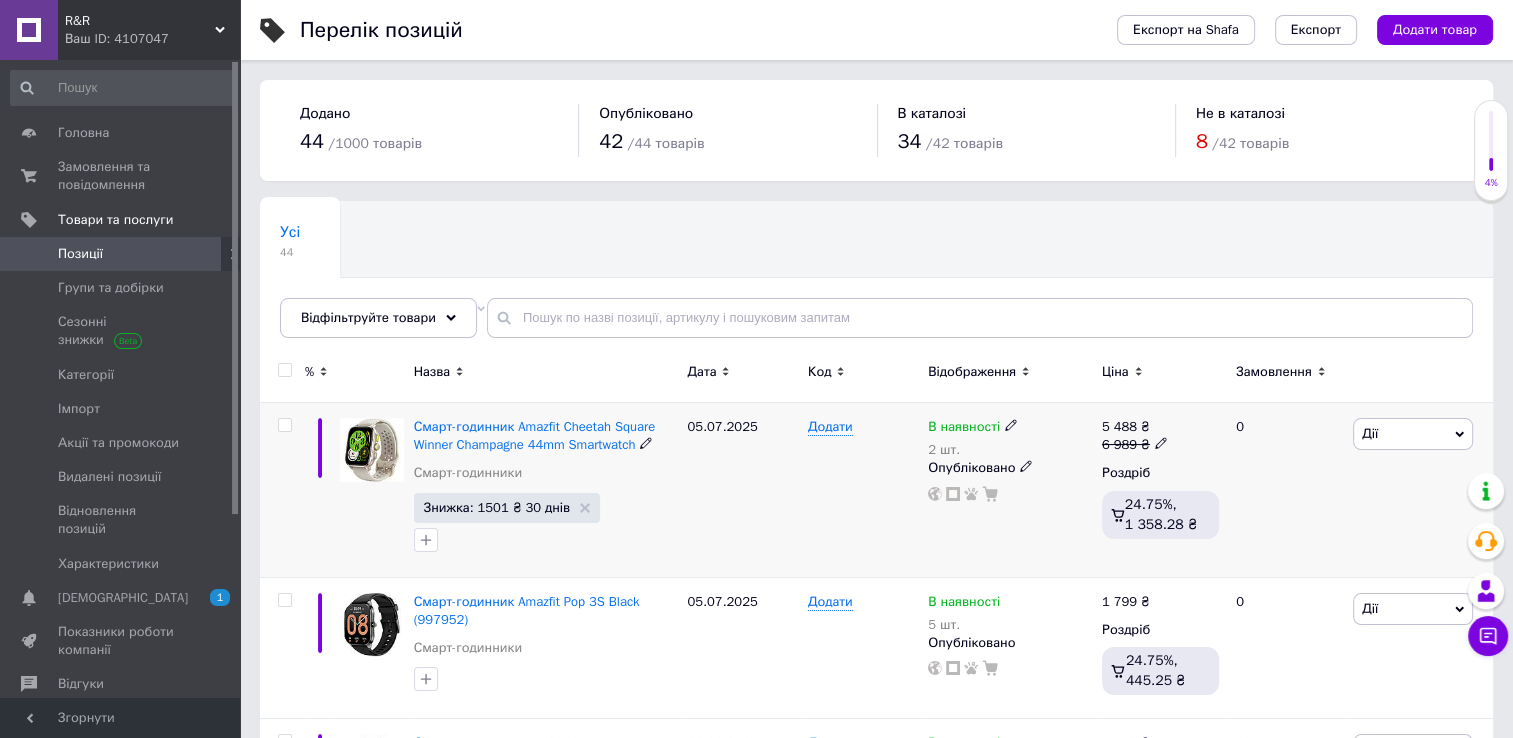 click on "5 488" at bounding box center [1119, 426] 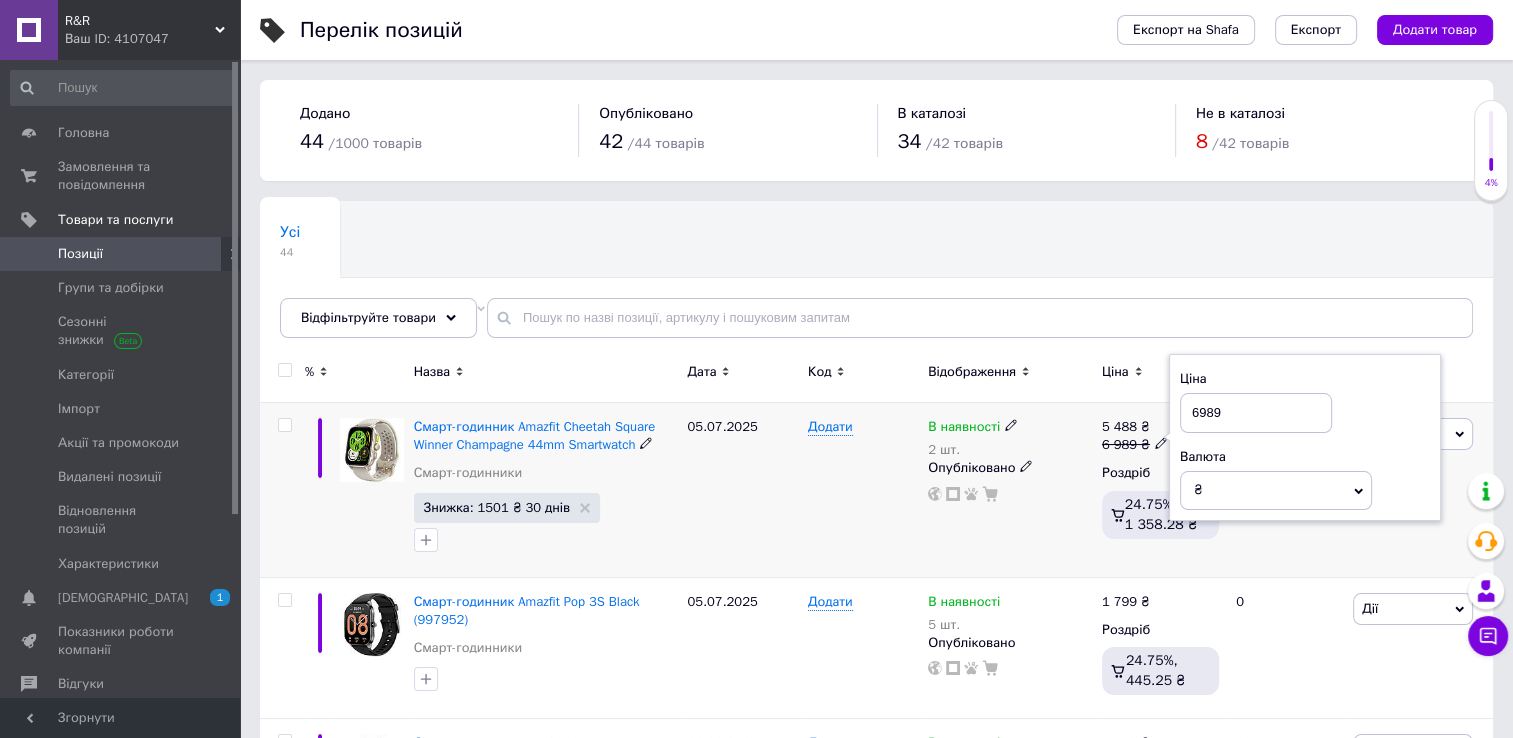 click on "6989" at bounding box center (1256, 413) 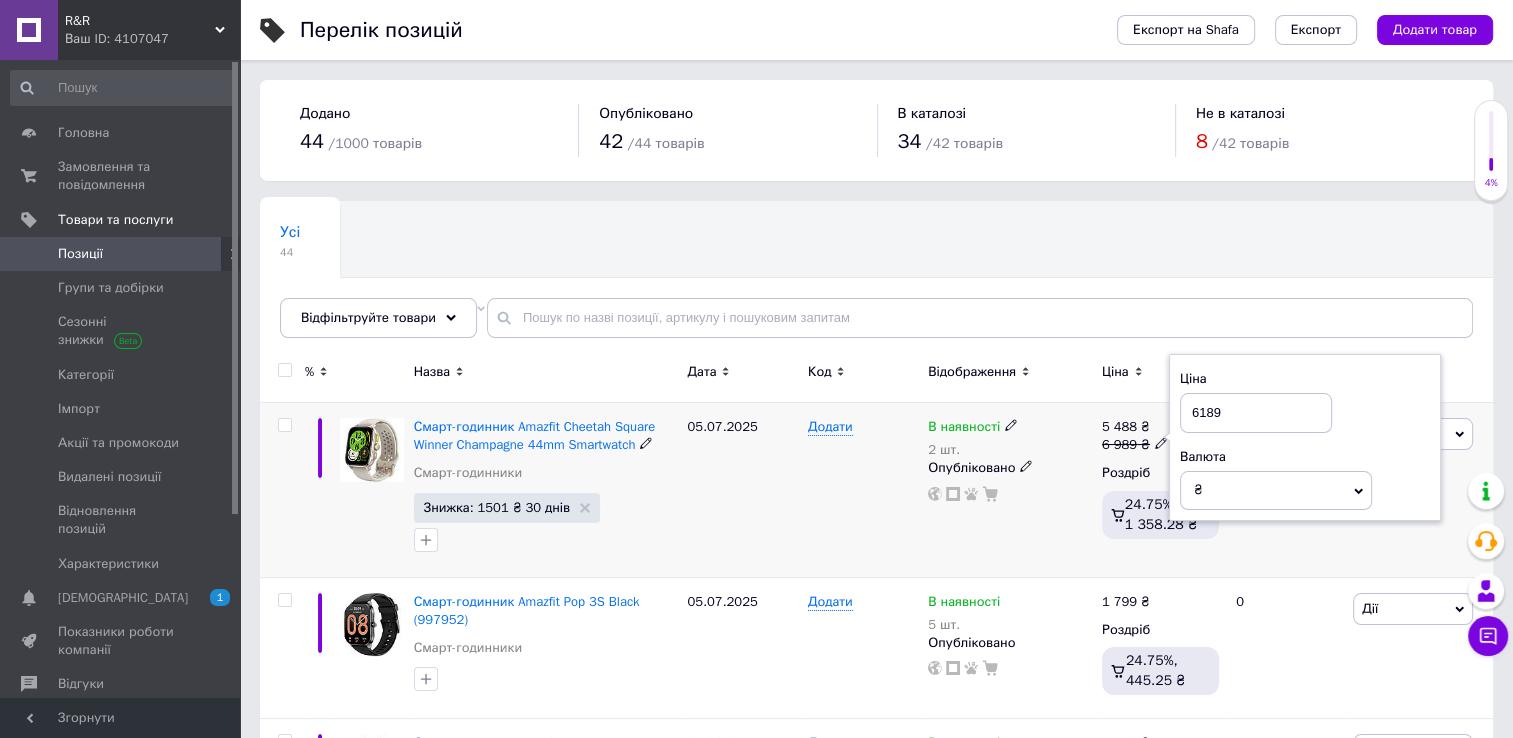 type on "6189" 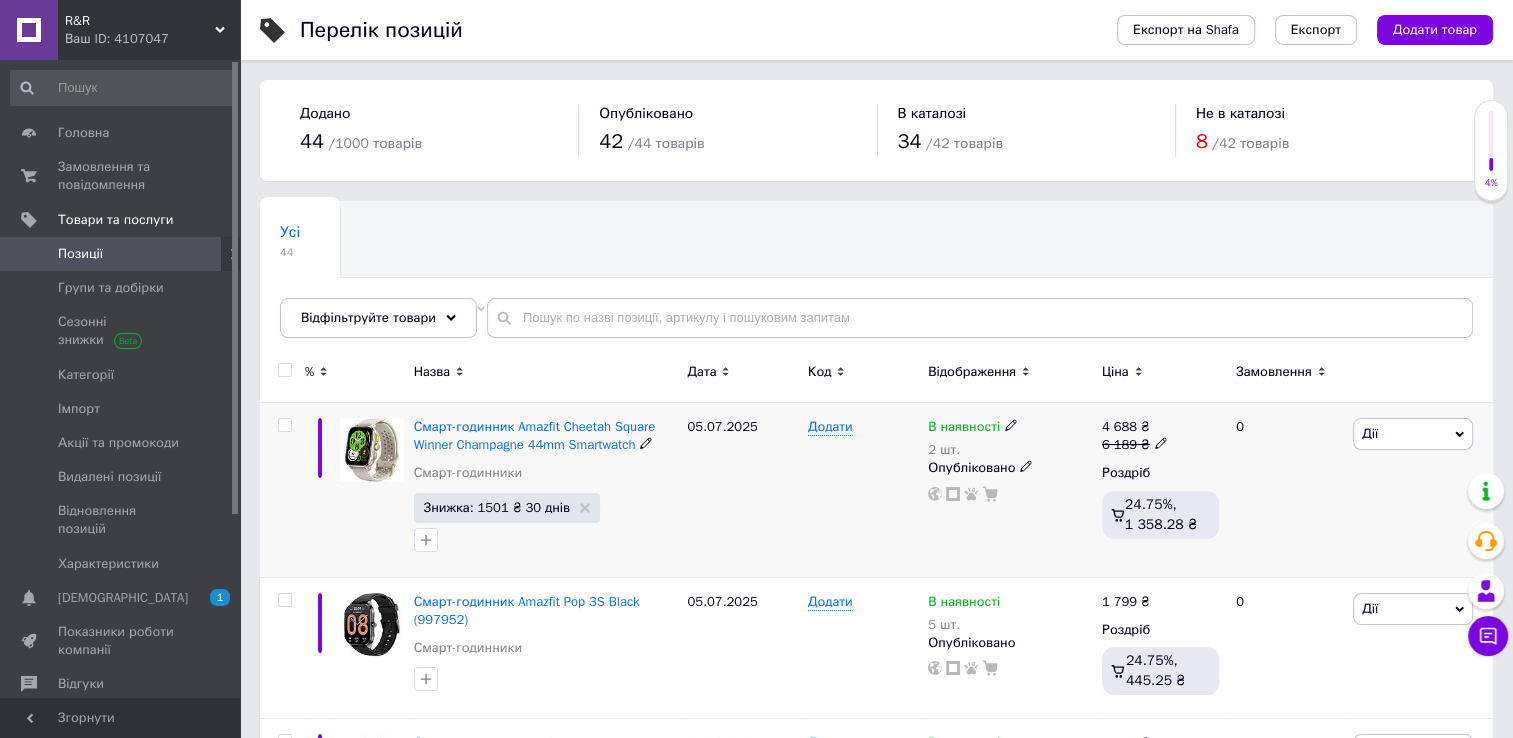 click 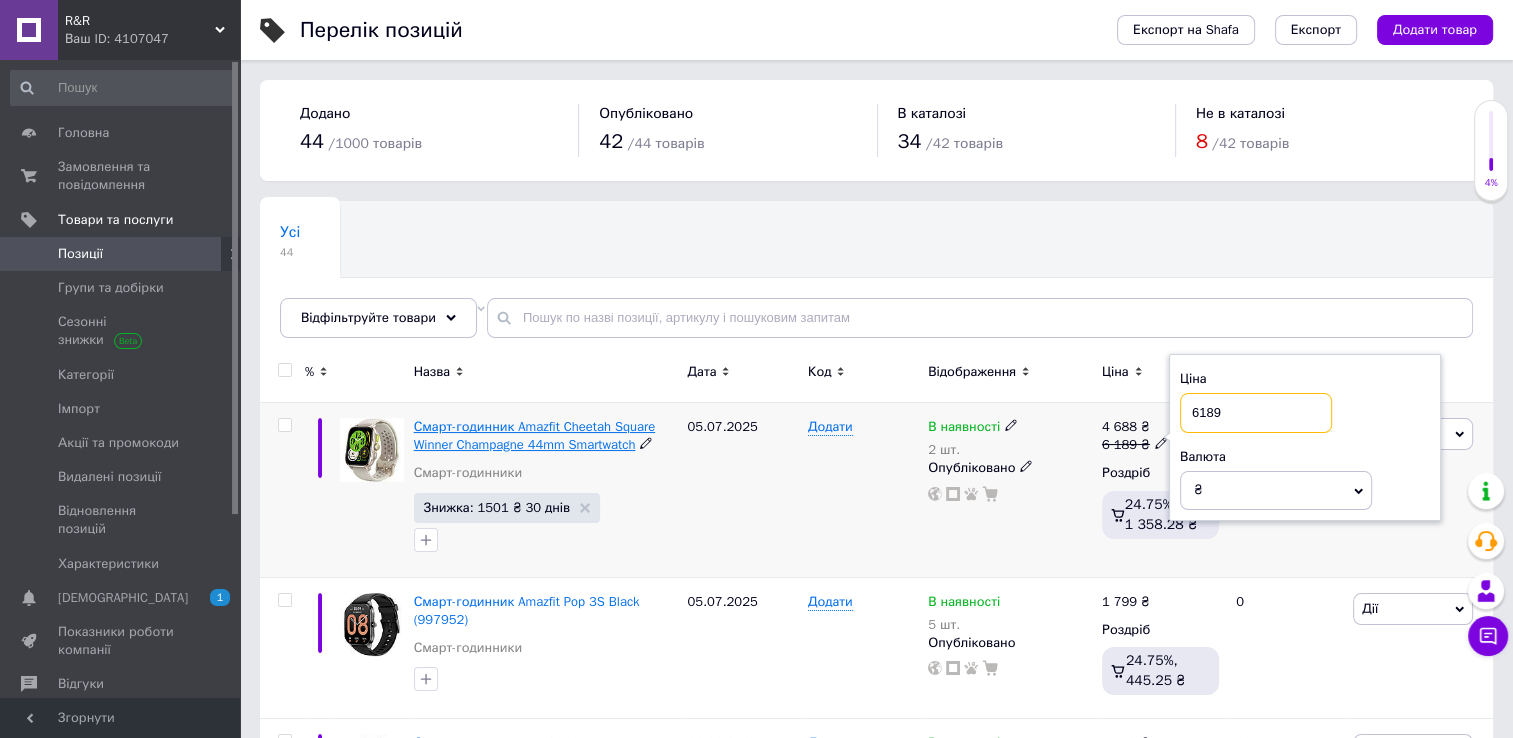 click on "Смарт-годинник Amazfit Cheetah Square Winner Champagne 44mm Smartwatch" at bounding box center [534, 435] 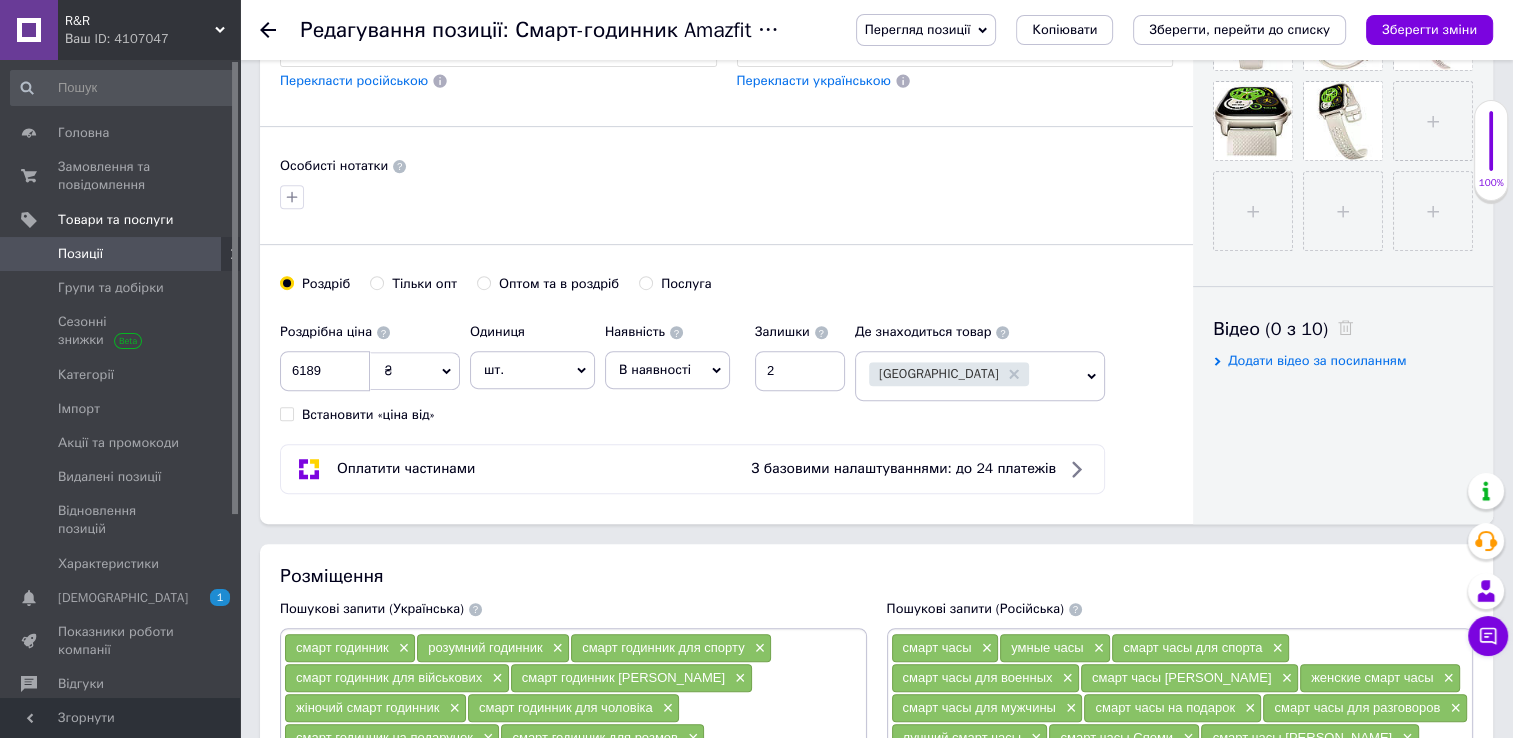 scroll, scrollTop: 800, scrollLeft: 0, axis: vertical 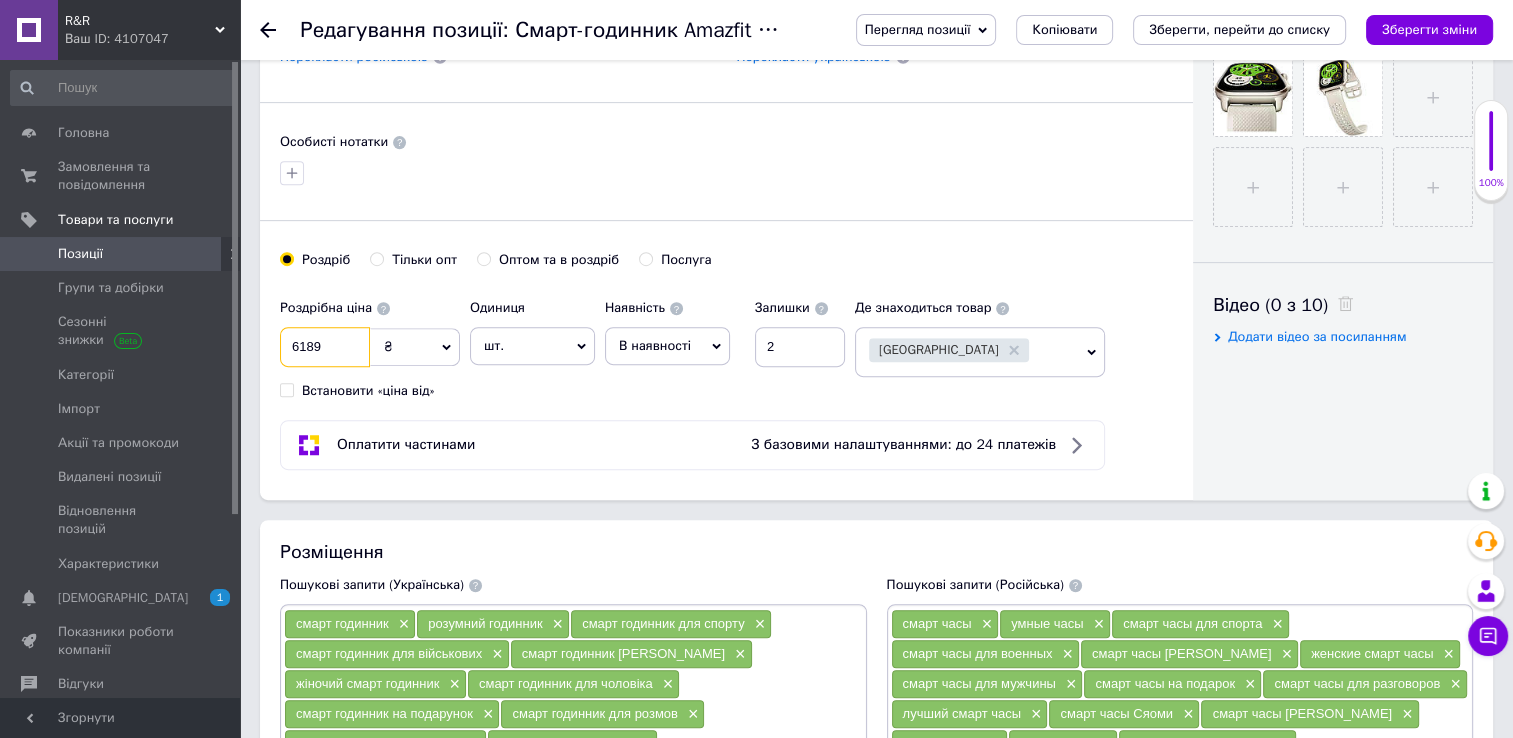 drag, startPoint x: 335, startPoint y: 331, endPoint x: 271, endPoint y: 345, distance: 65.51336 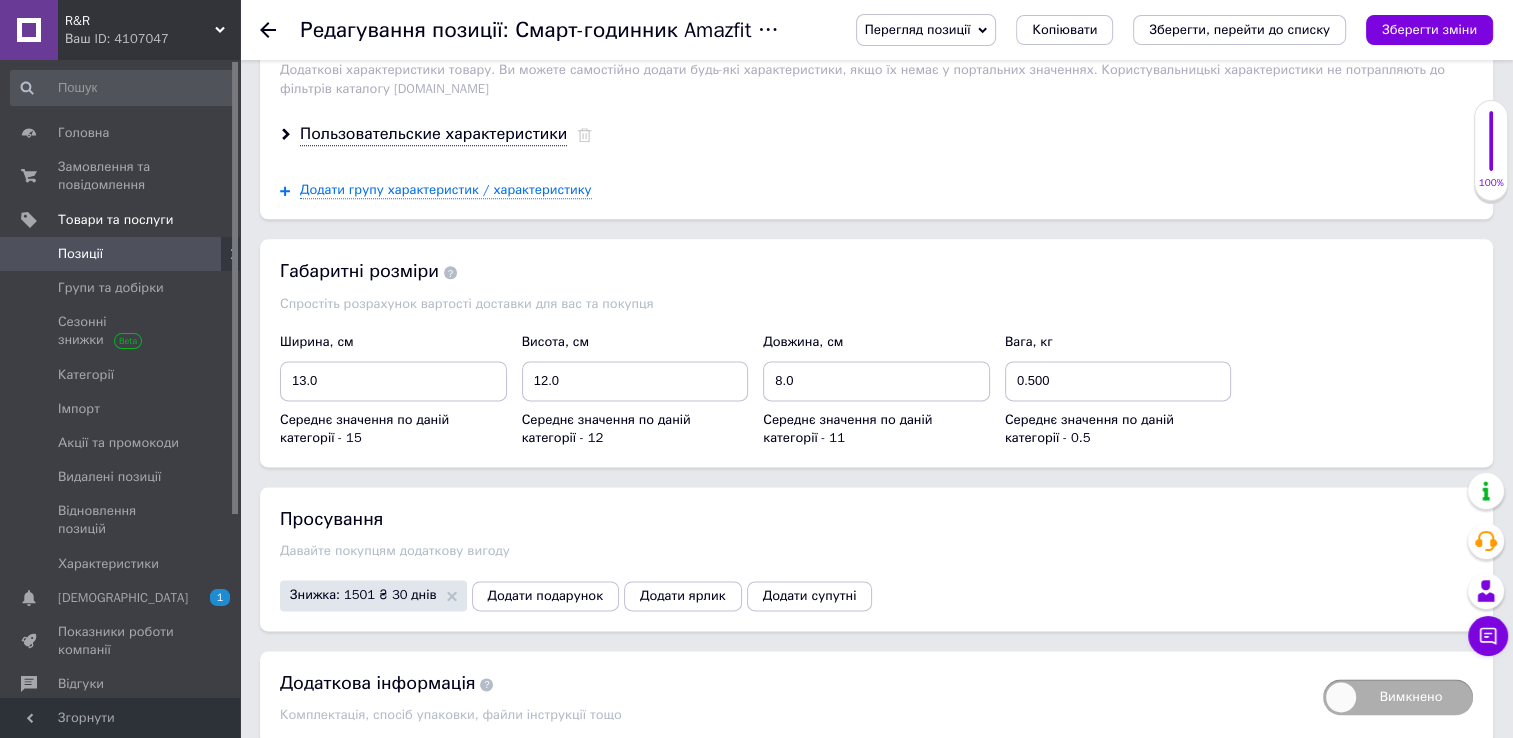 scroll, scrollTop: 2529, scrollLeft: 0, axis: vertical 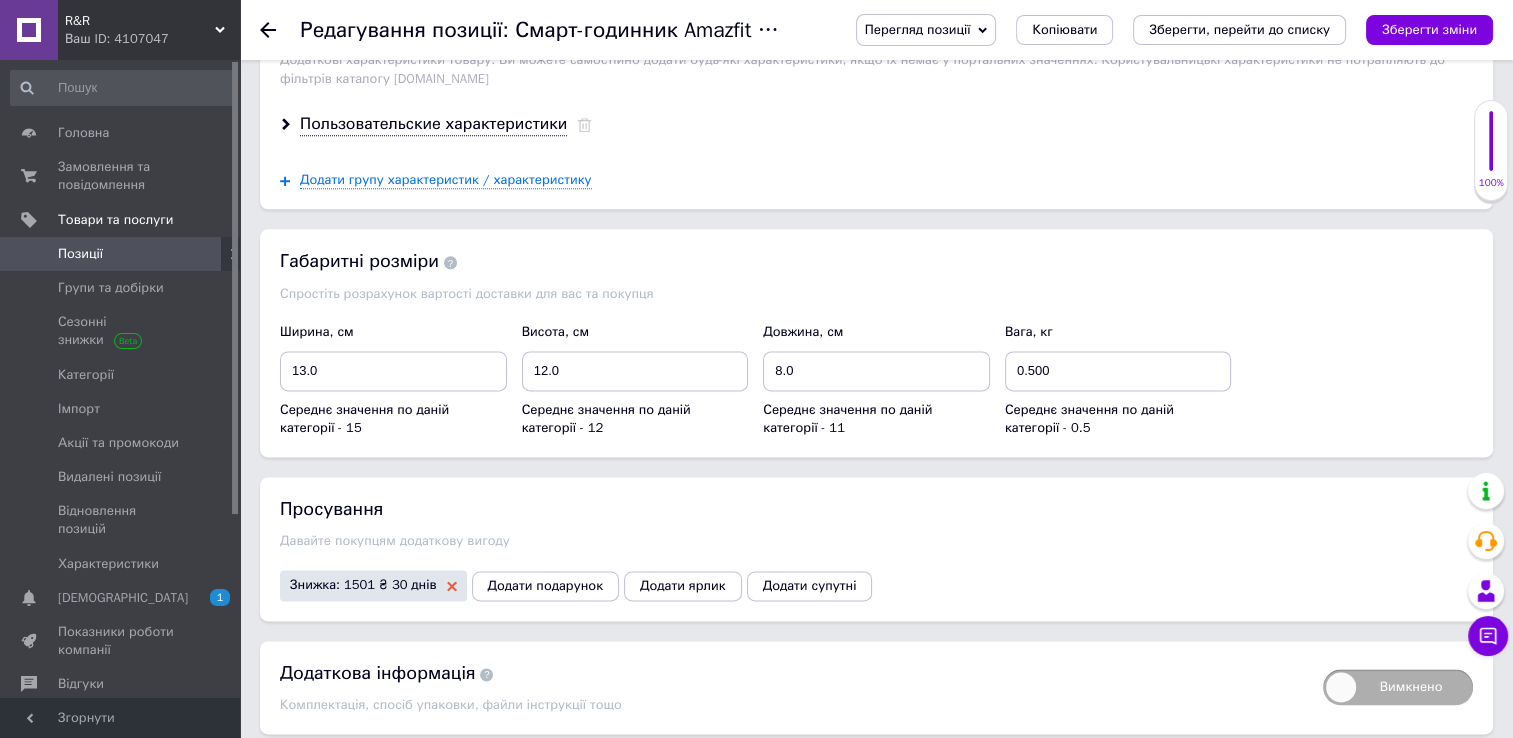 type on "5389" 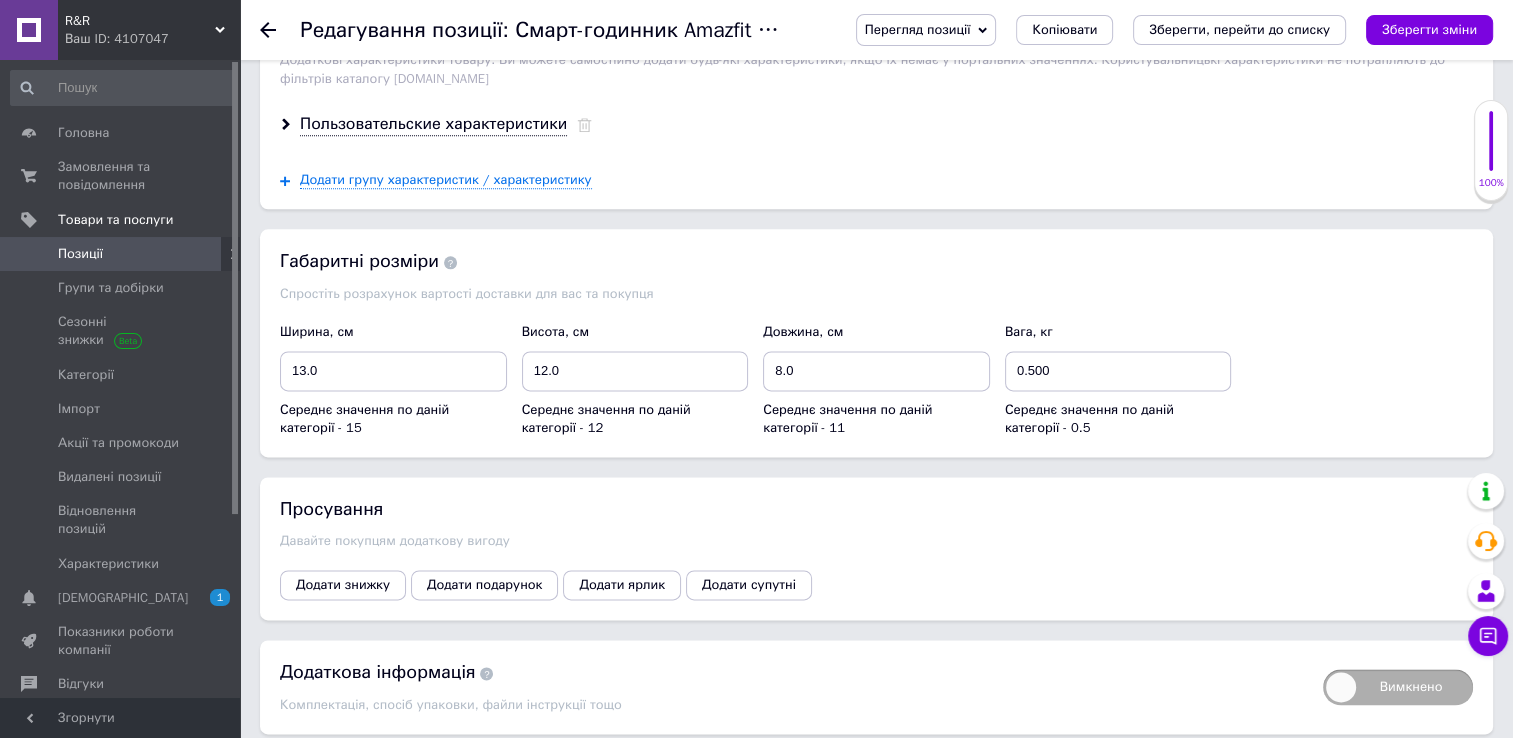click on "Зберегти зміни" at bounding box center [328, 774] 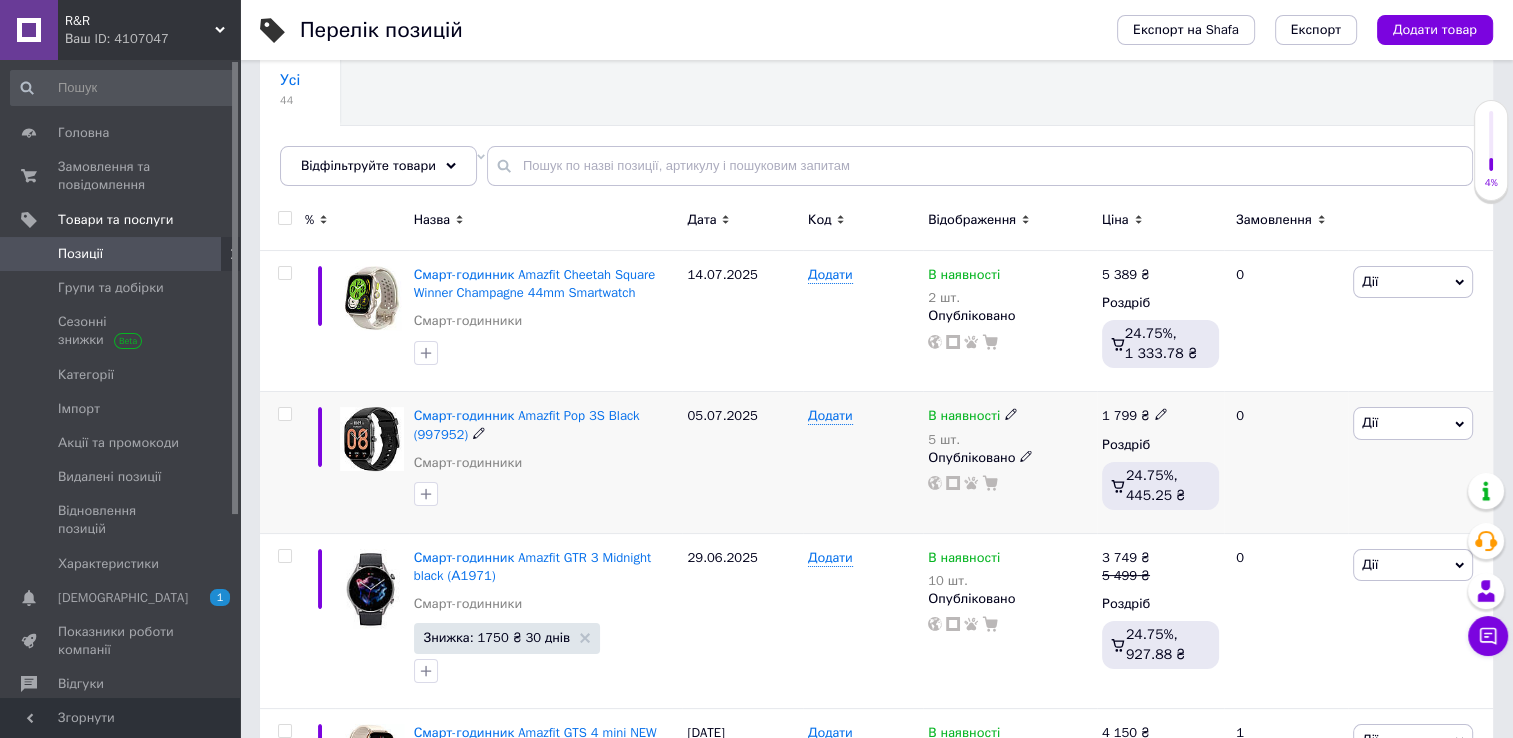 scroll, scrollTop: 200, scrollLeft: 0, axis: vertical 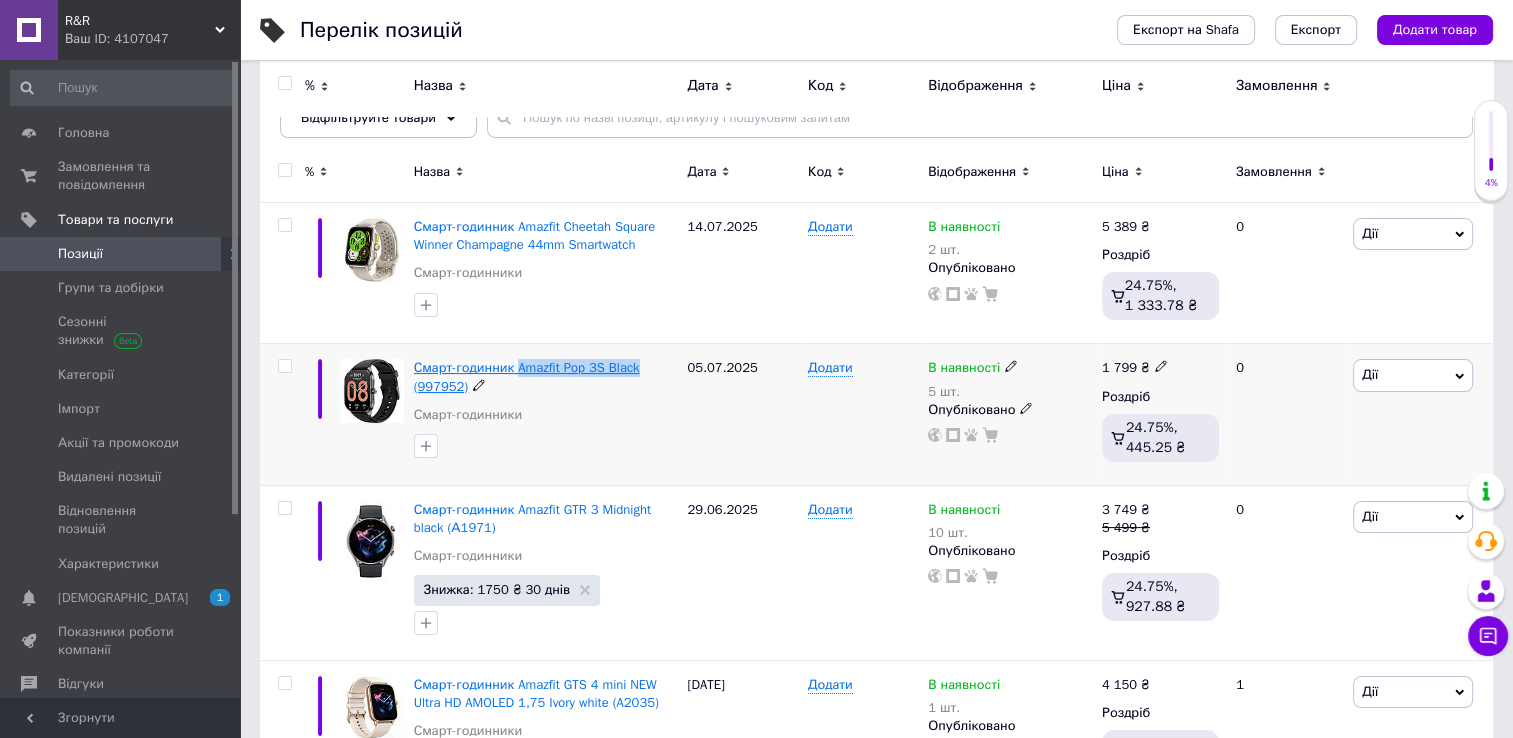 drag, startPoint x: 637, startPoint y: 367, endPoint x: 516, endPoint y: 368, distance: 121.004135 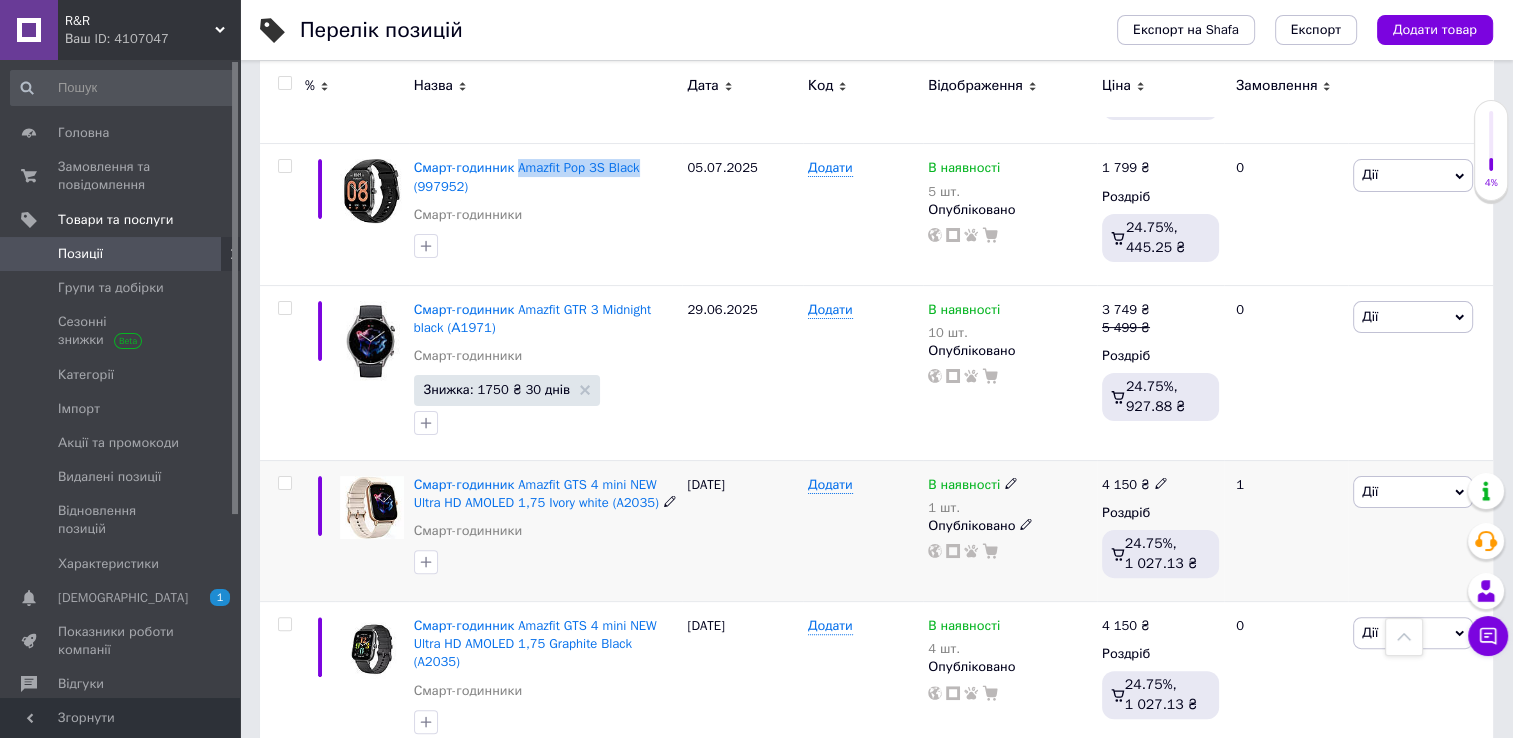 scroll, scrollTop: 300, scrollLeft: 0, axis: vertical 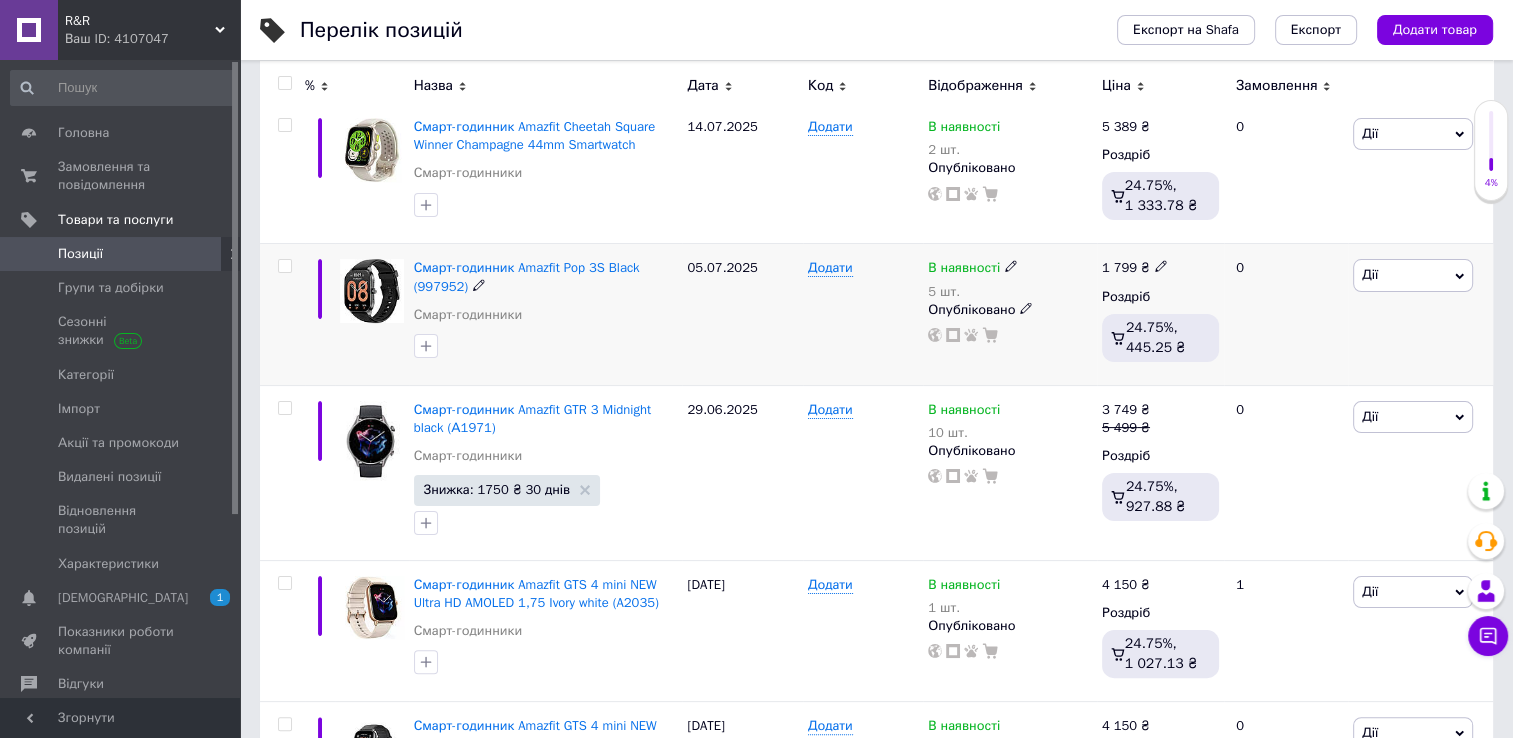 click on "1 799" at bounding box center [1119, 267] 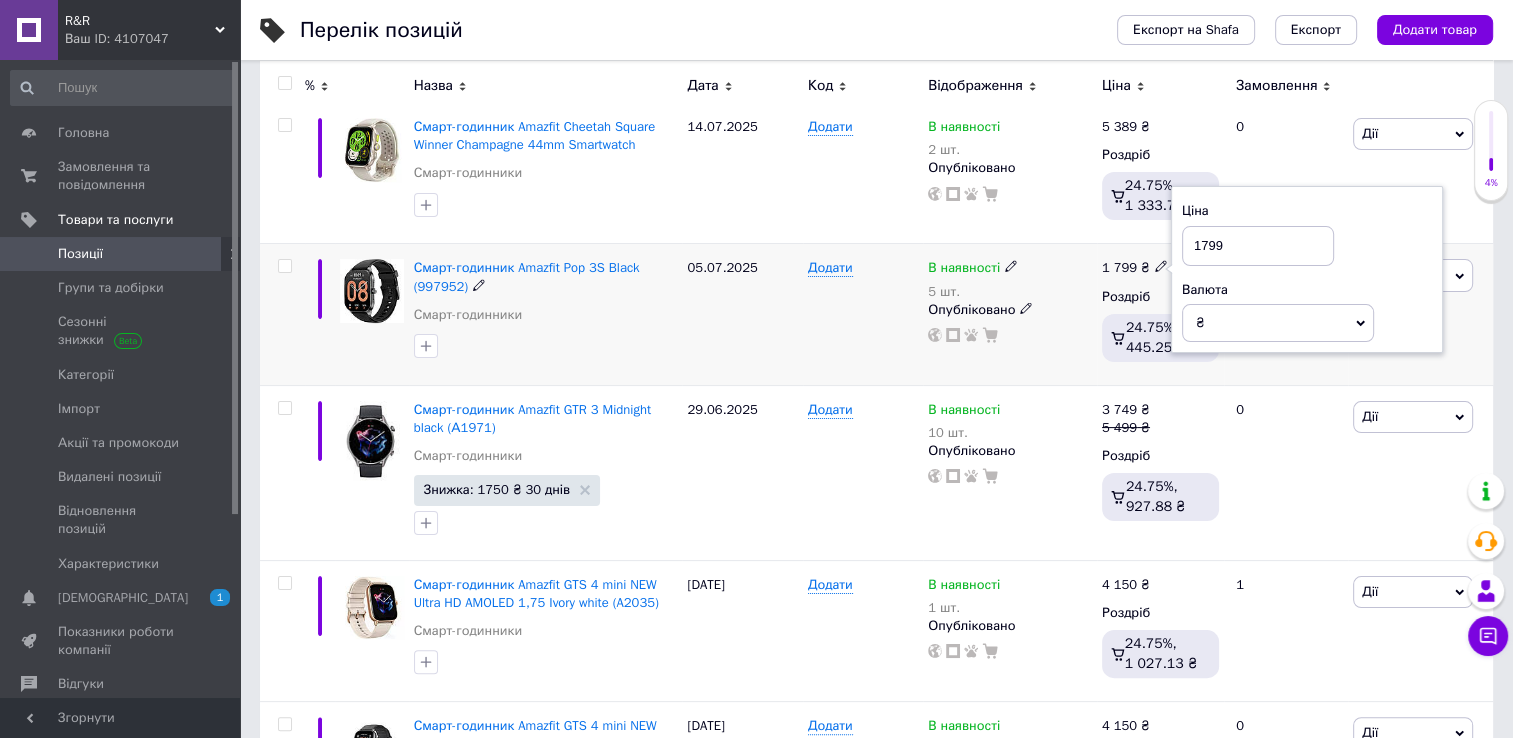 click on "1799" at bounding box center (1258, 246) 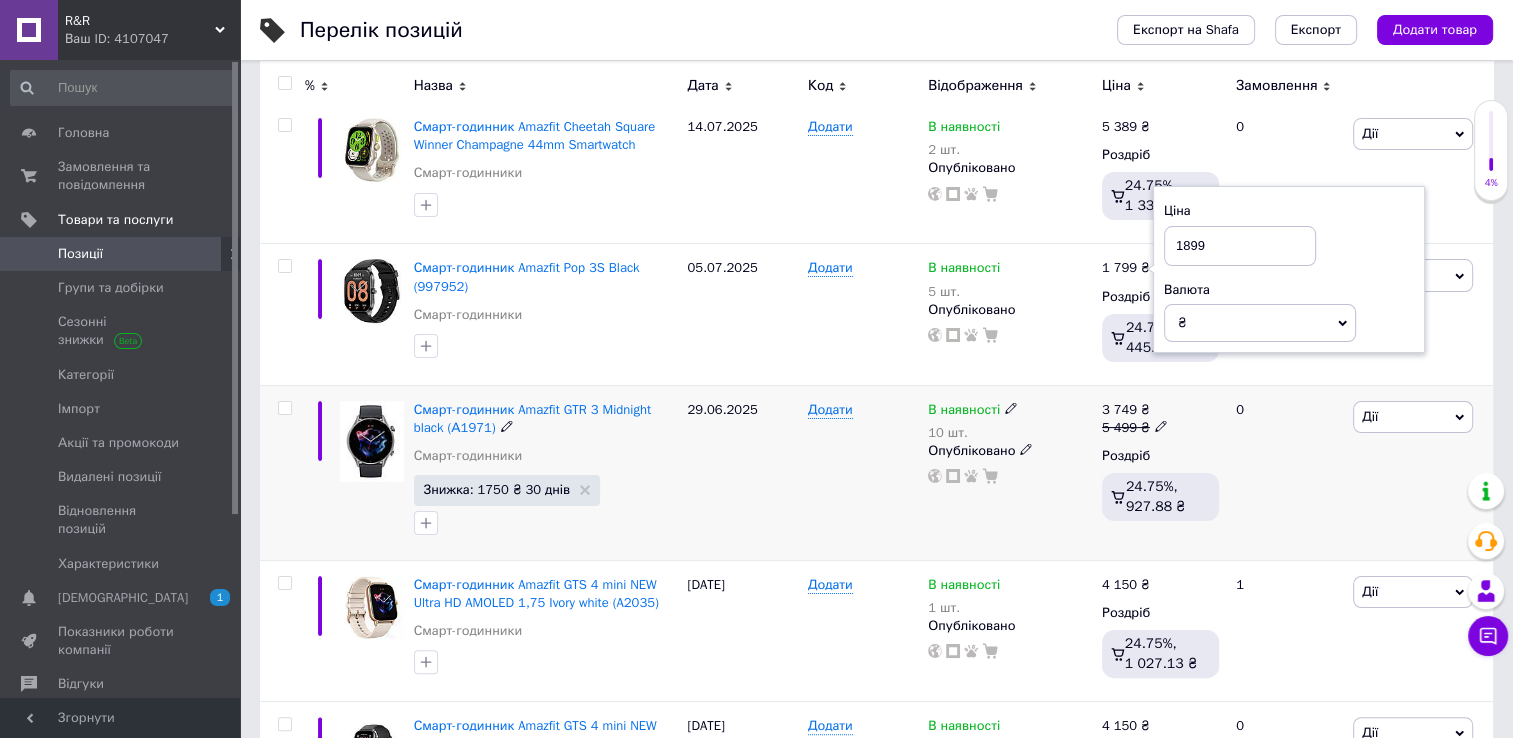 type on "1899" 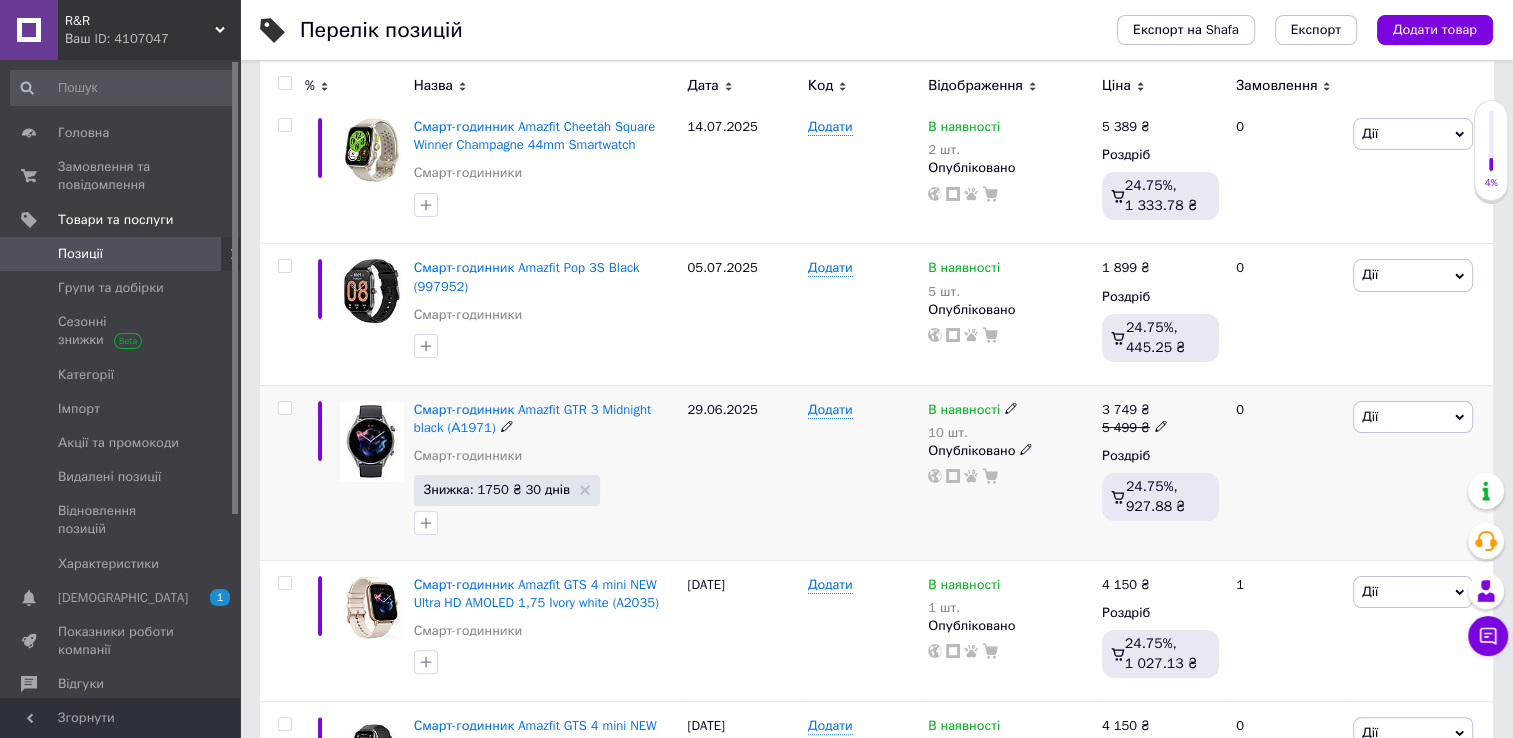 scroll, scrollTop: 400, scrollLeft: 0, axis: vertical 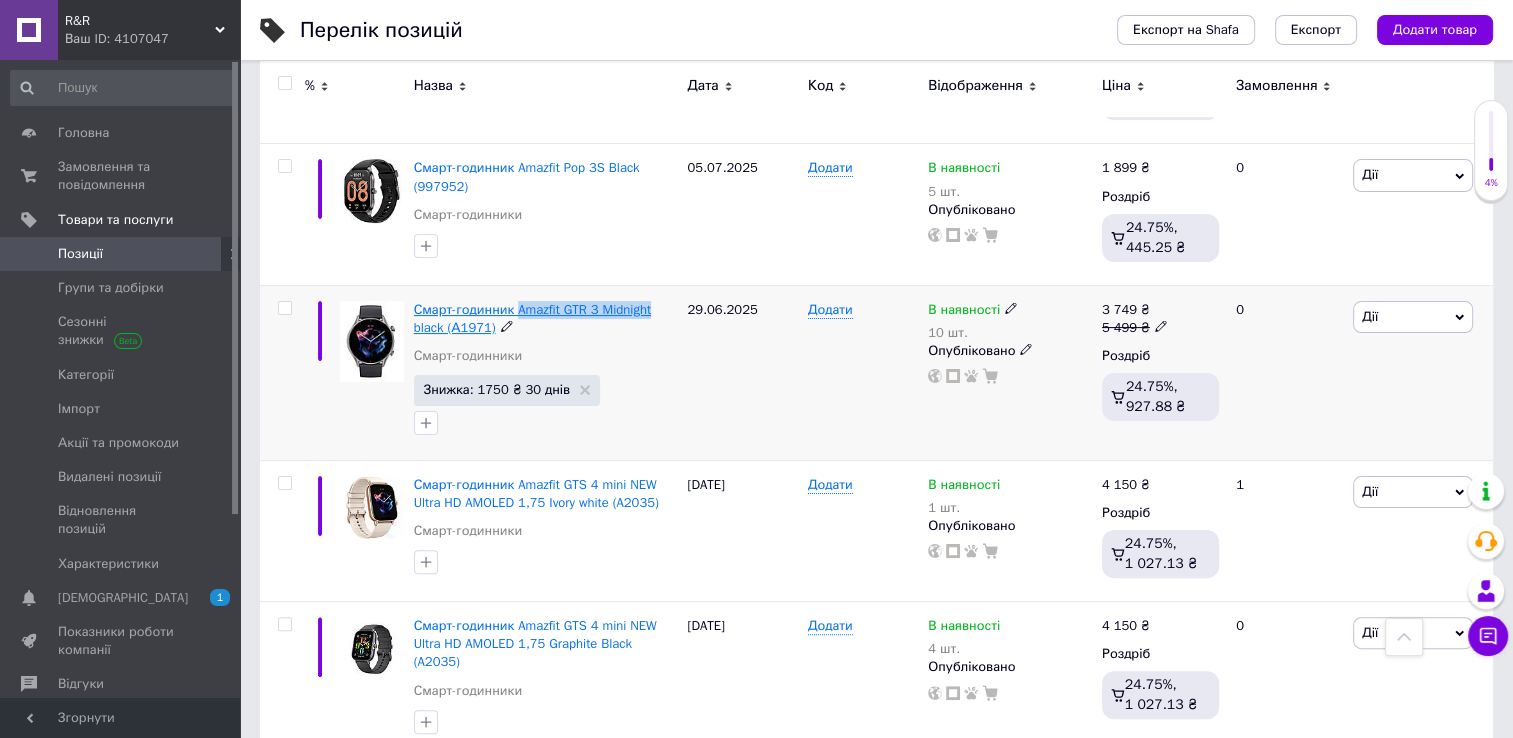 drag, startPoint x: 627, startPoint y: 306, endPoint x: 515, endPoint y: 304, distance: 112.01785 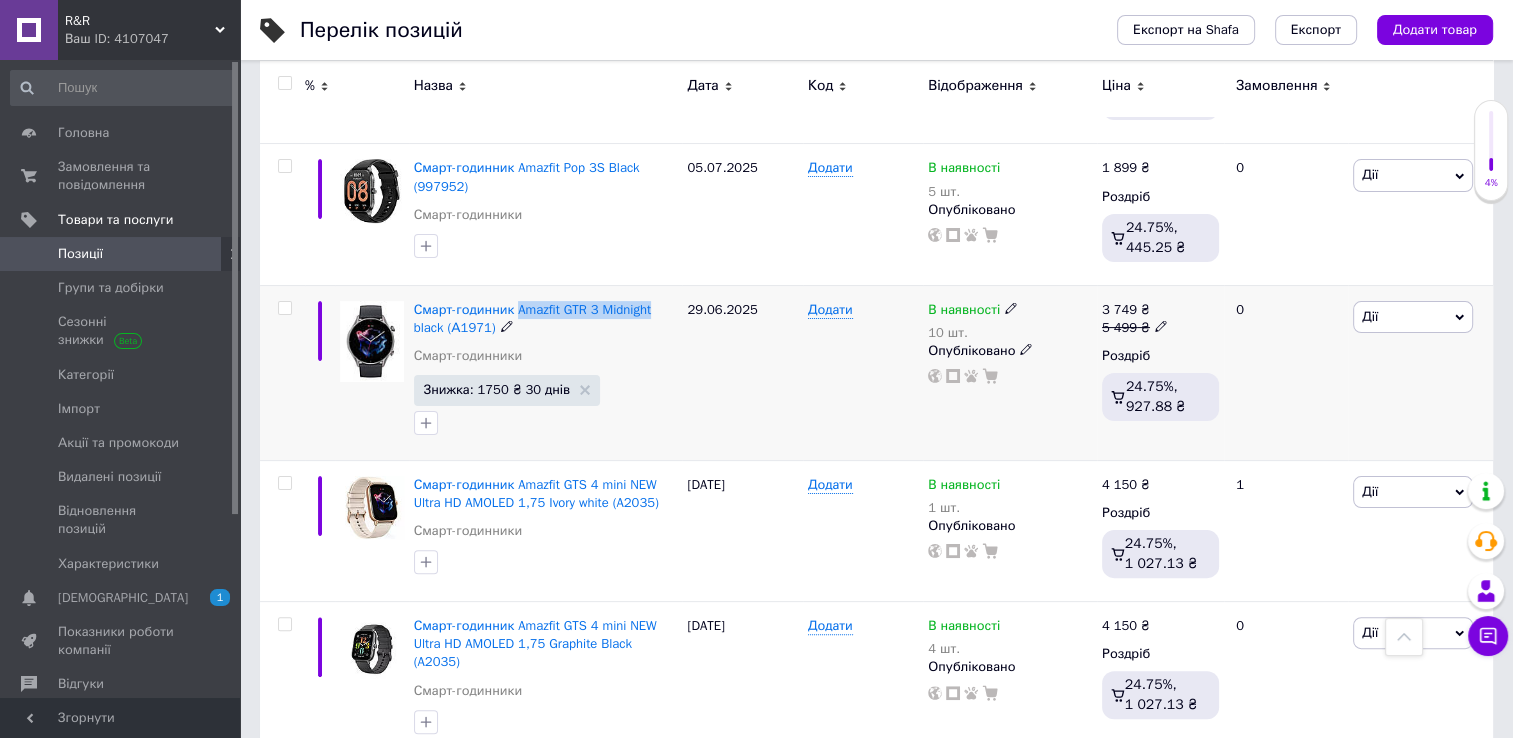 scroll, scrollTop: 600, scrollLeft: 0, axis: vertical 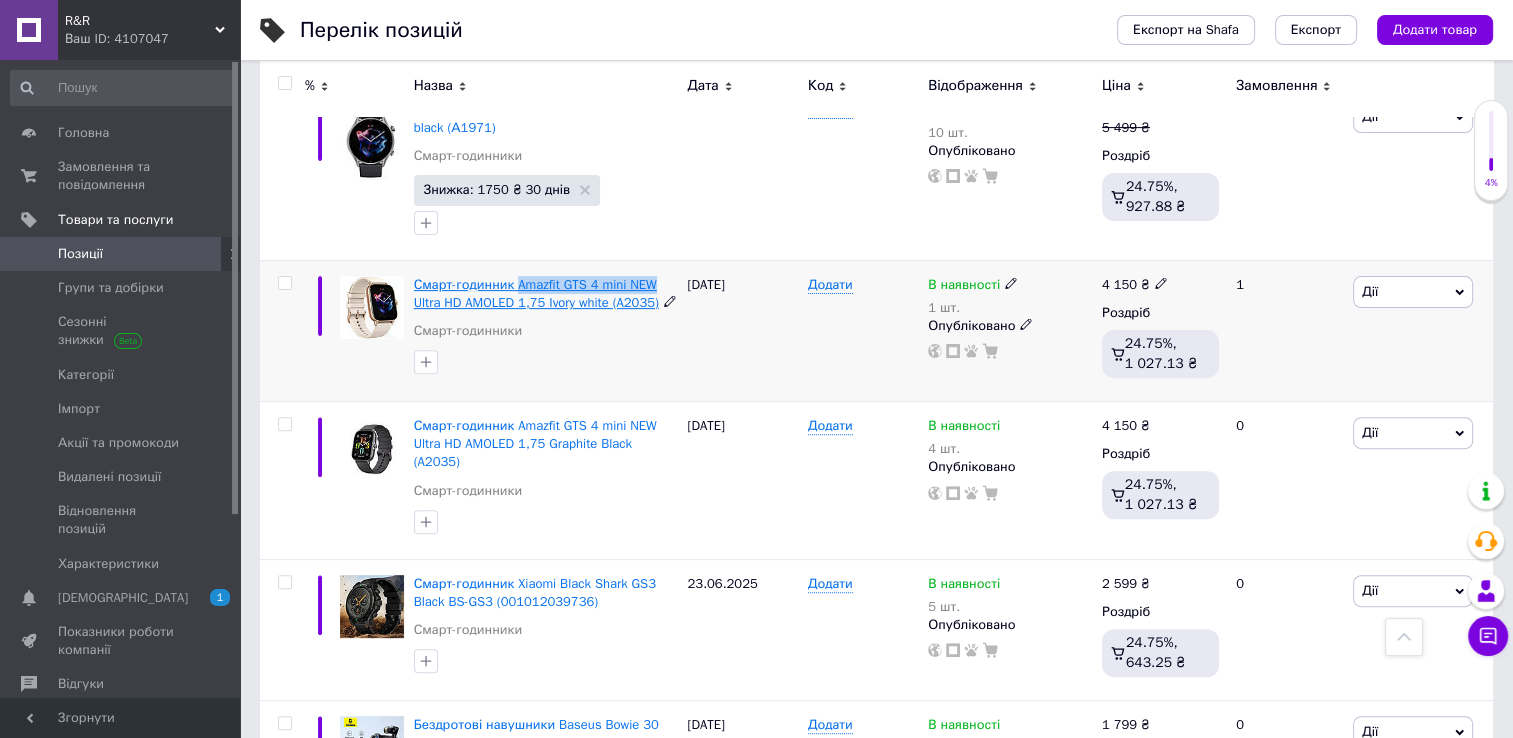 drag, startPoint x: 662, startPoint y: 283, endPoint x: 516, endPoint y: 282, distance: 146.00342 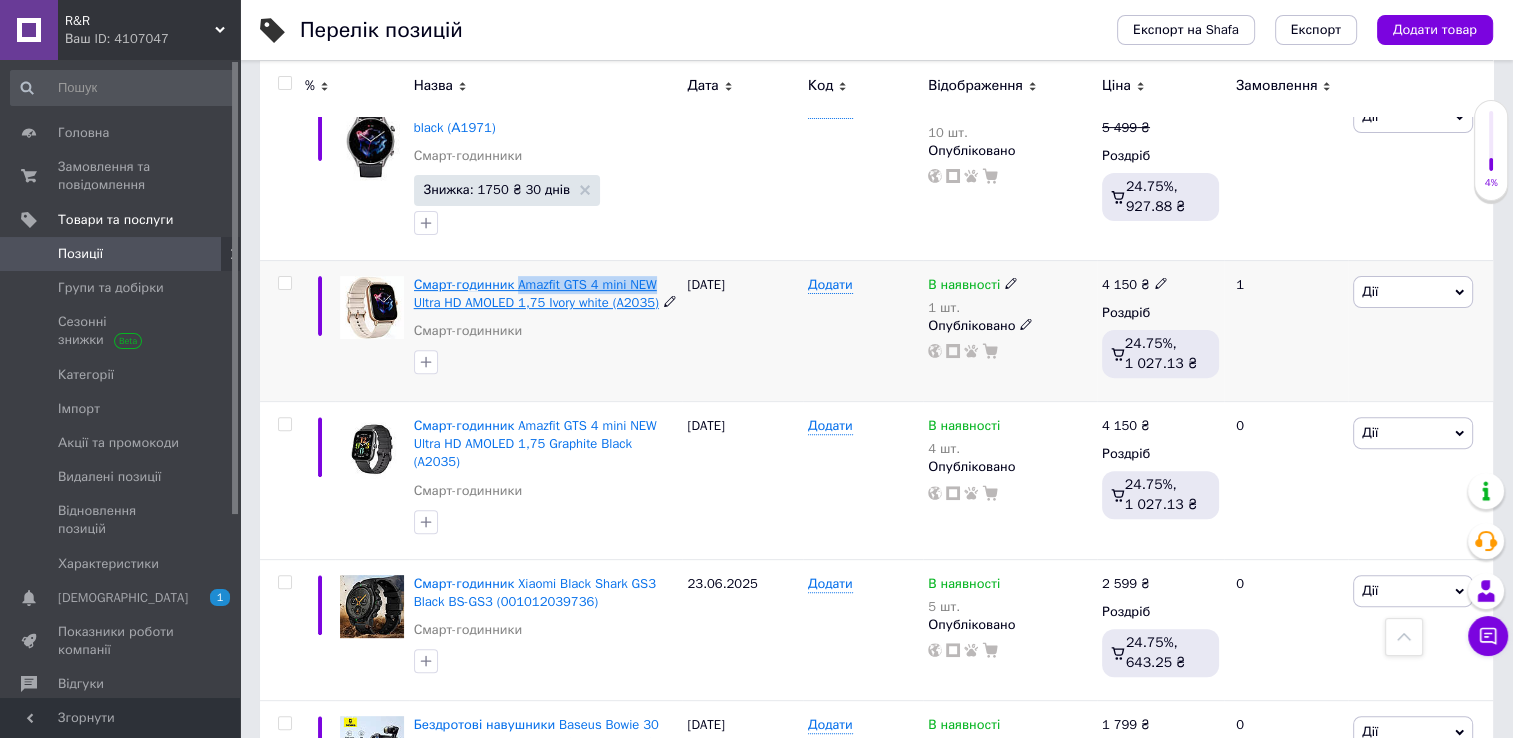 drag, startPoint x: 516, startPoint y: 282, endPoint x: 552, endPoint y: 282, distance: 36 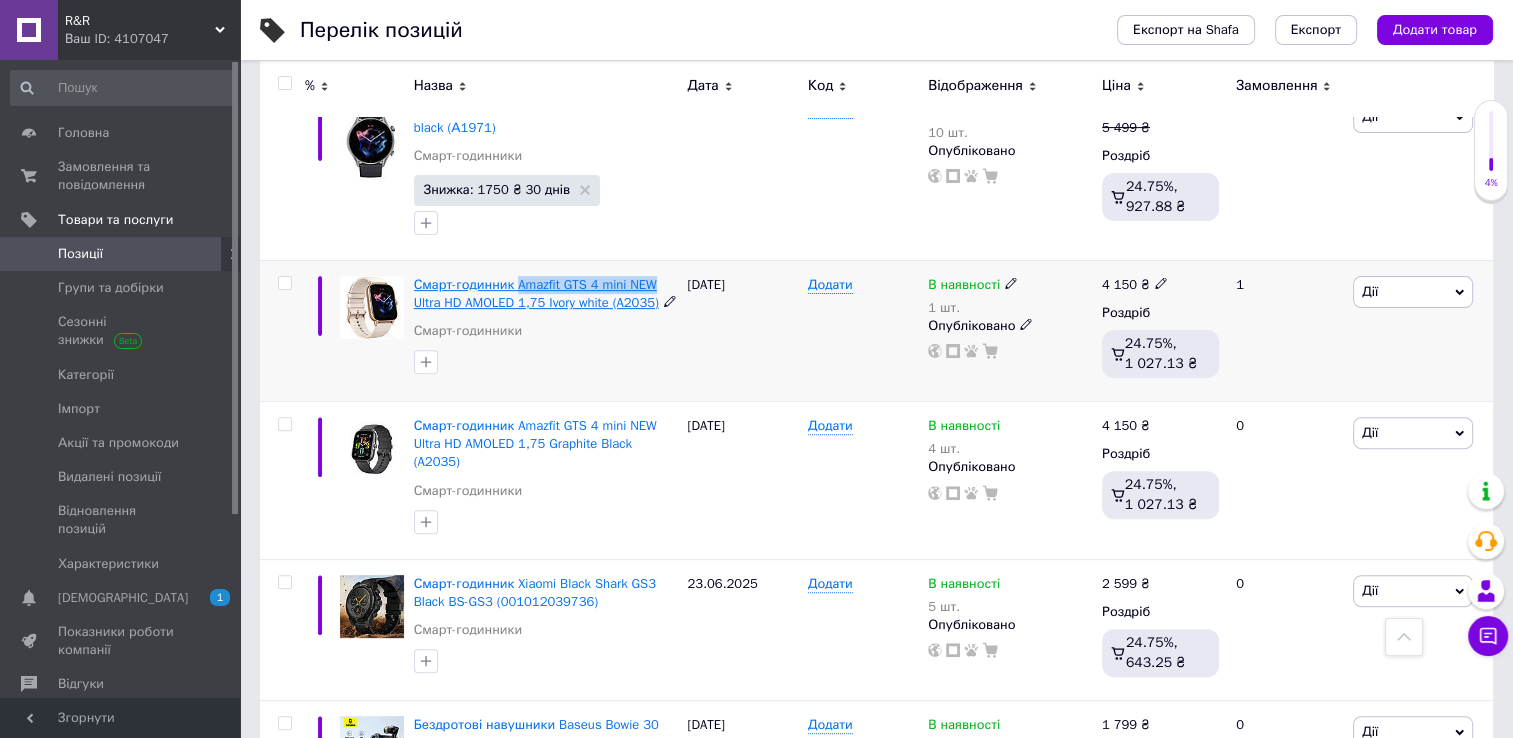copy on "Amazfit GTS 4 mini NEW" 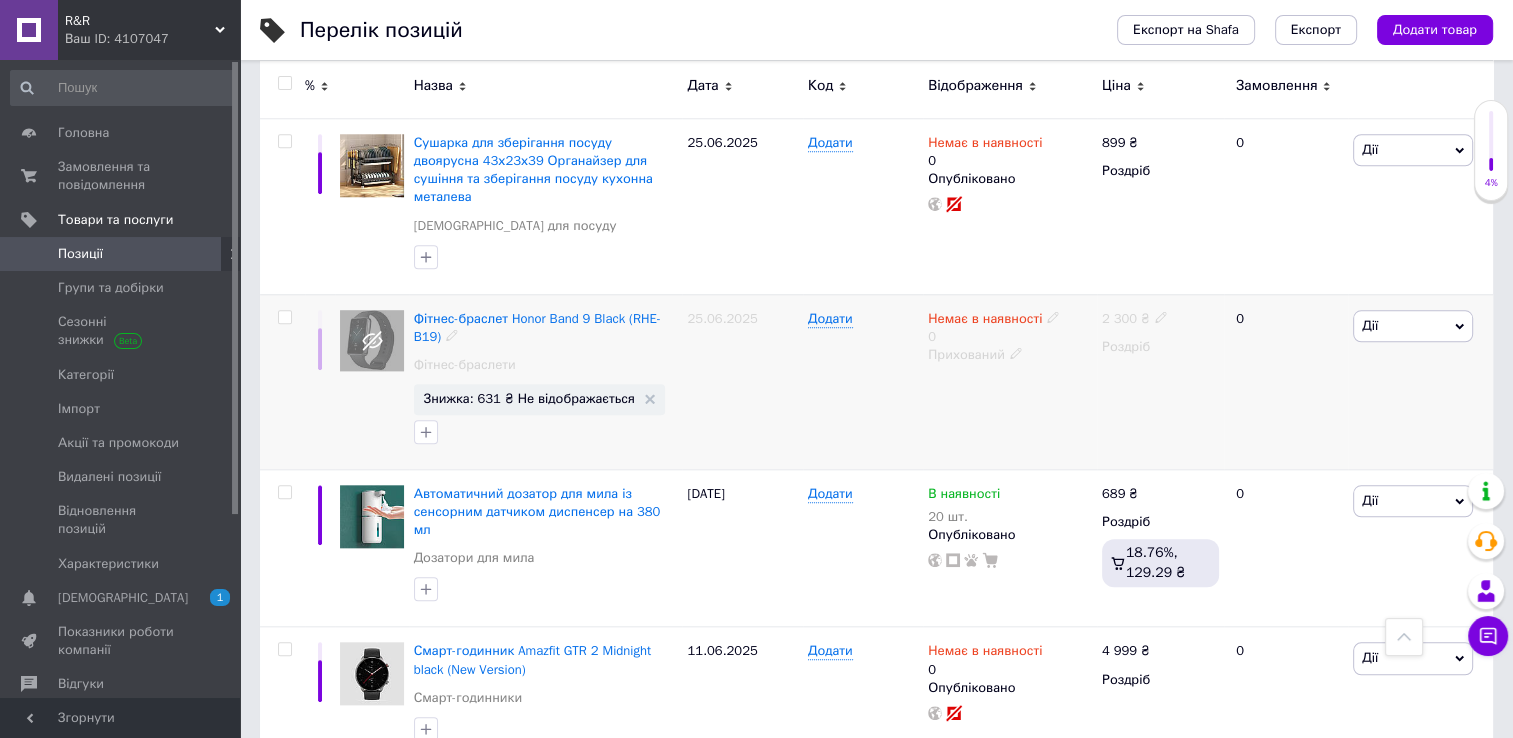 scroll, scrollTop: 2000, scrollLeft: 0, axis: vertical 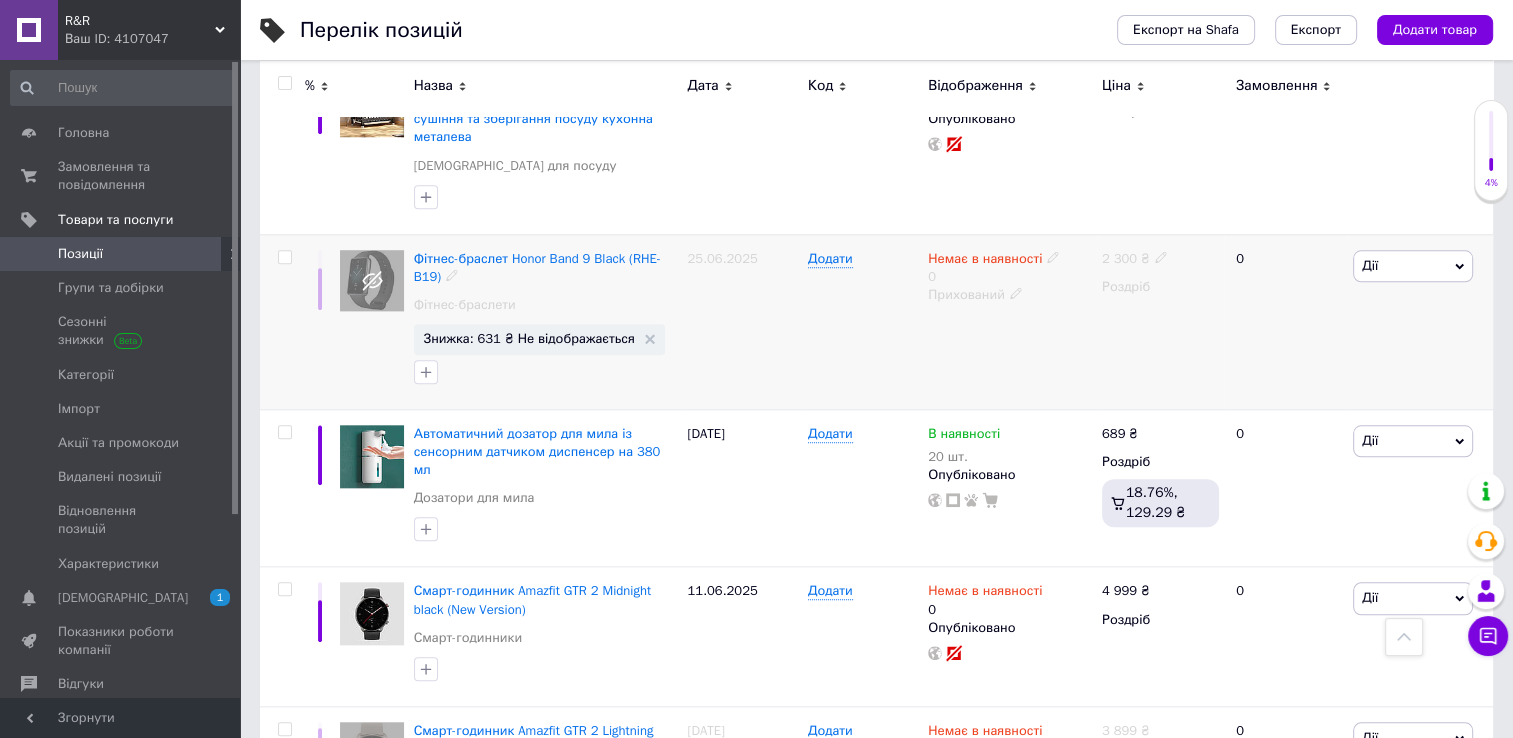 click 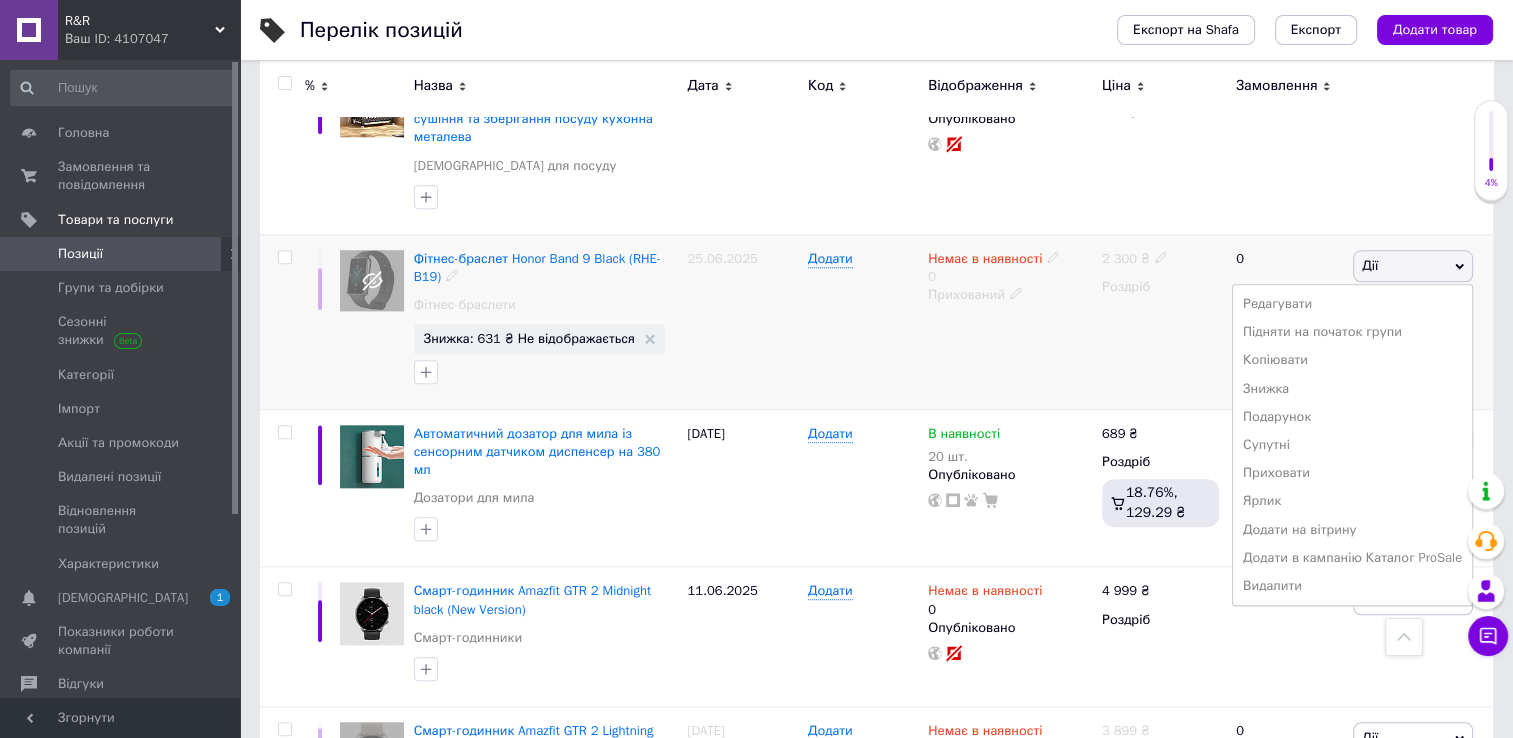 click 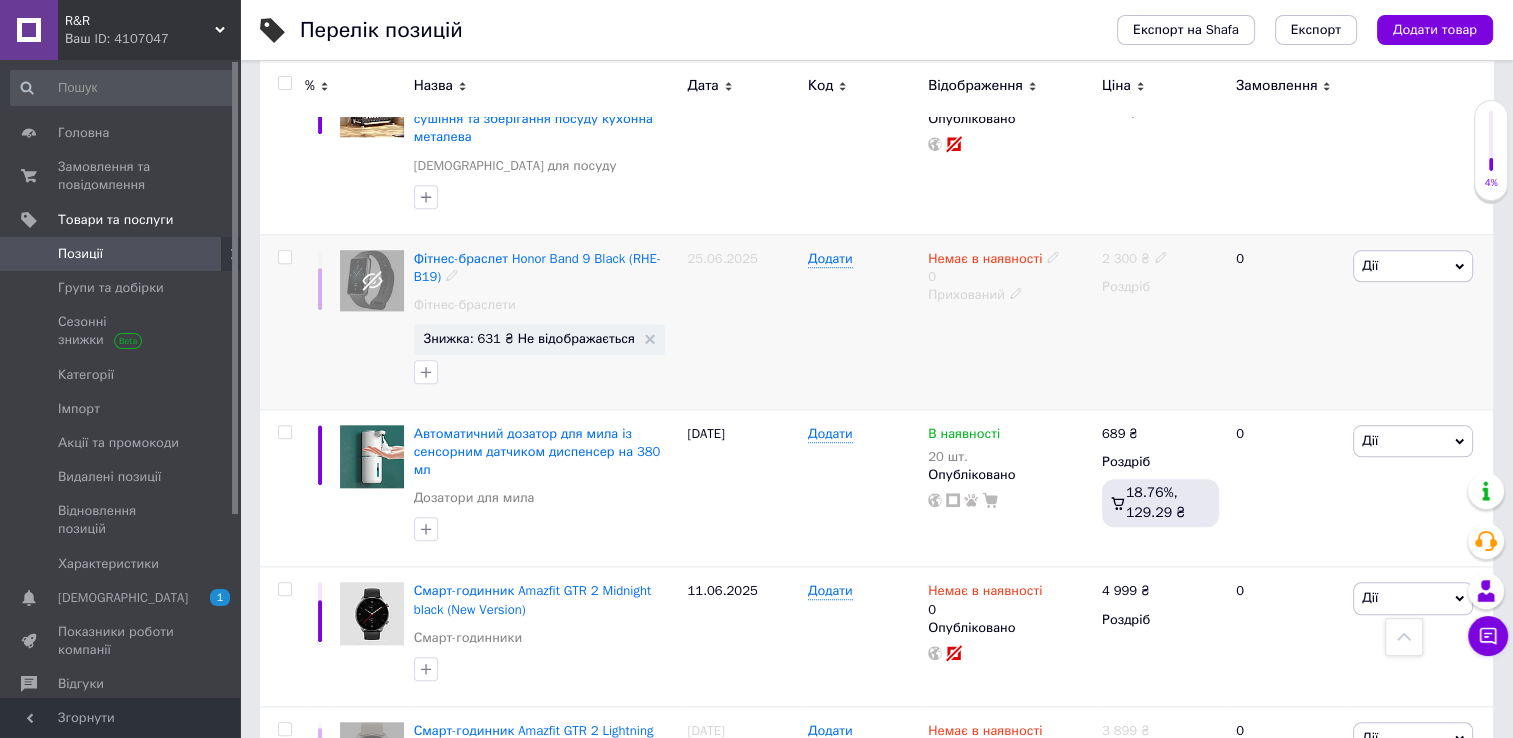 click at bounding box center [372, 280] 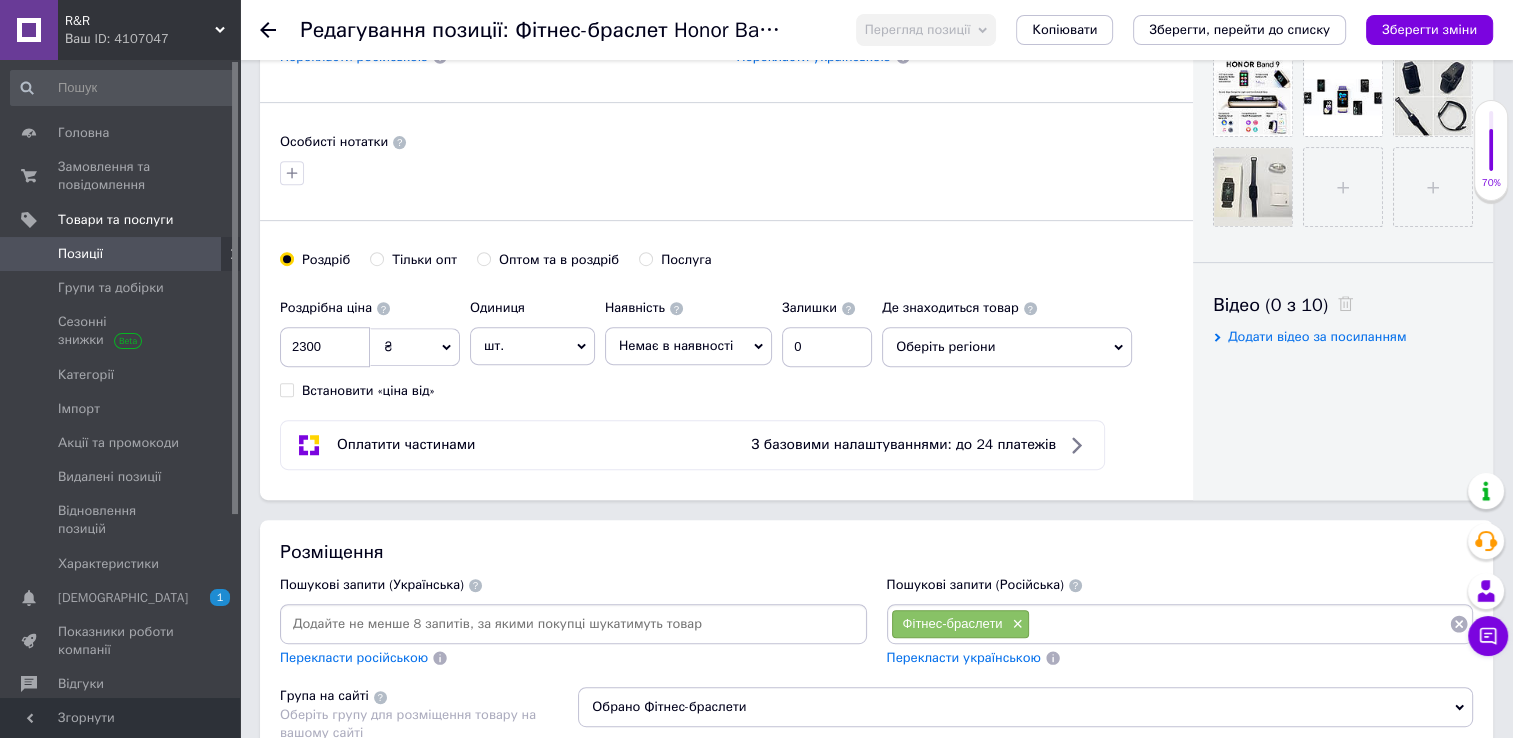 scroll, scrollTop: 500, scrollLeft: 0, axis: vertical 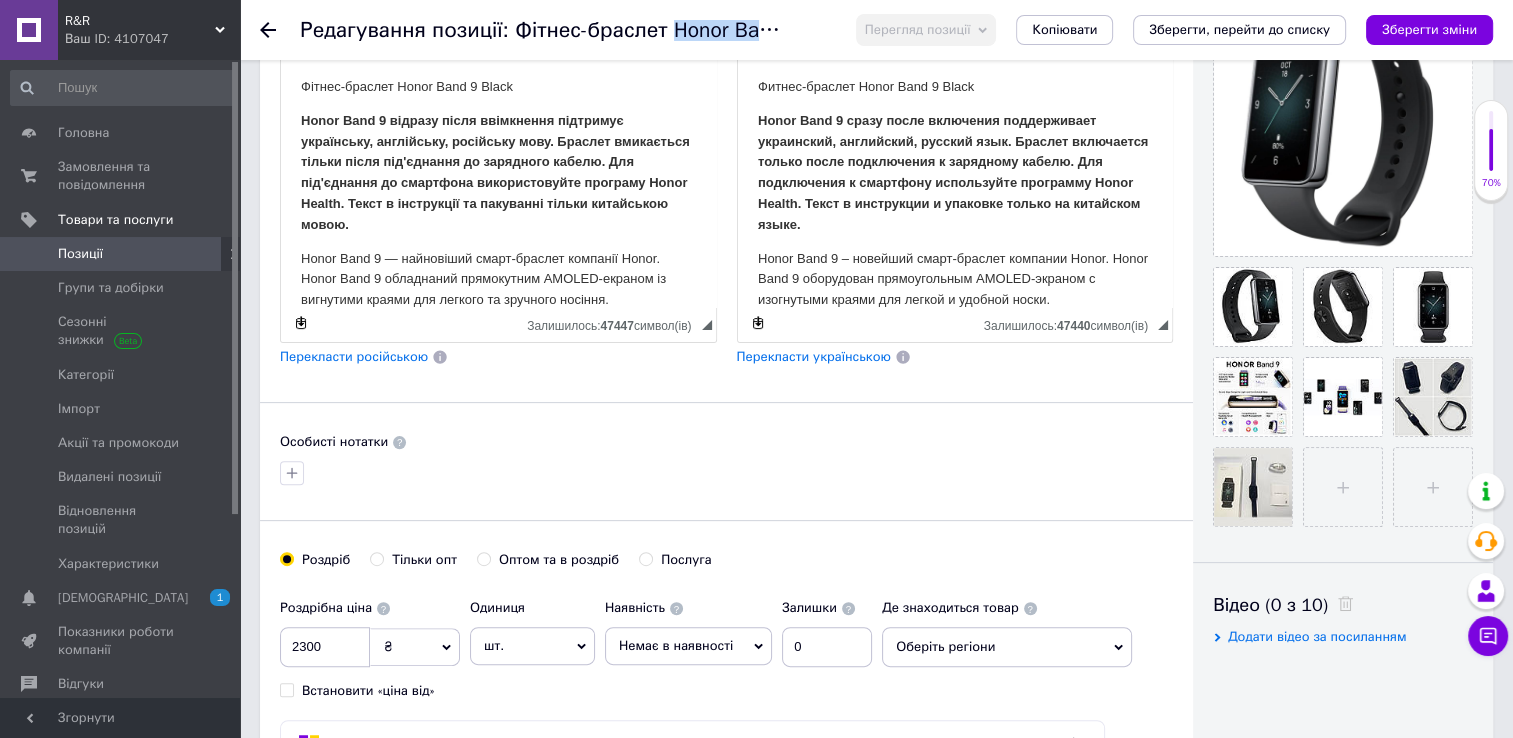 drag, startPoint x: 656, startPoint y: 27, endPoint x: 783, endPoint y: 33, distance: 127.141655 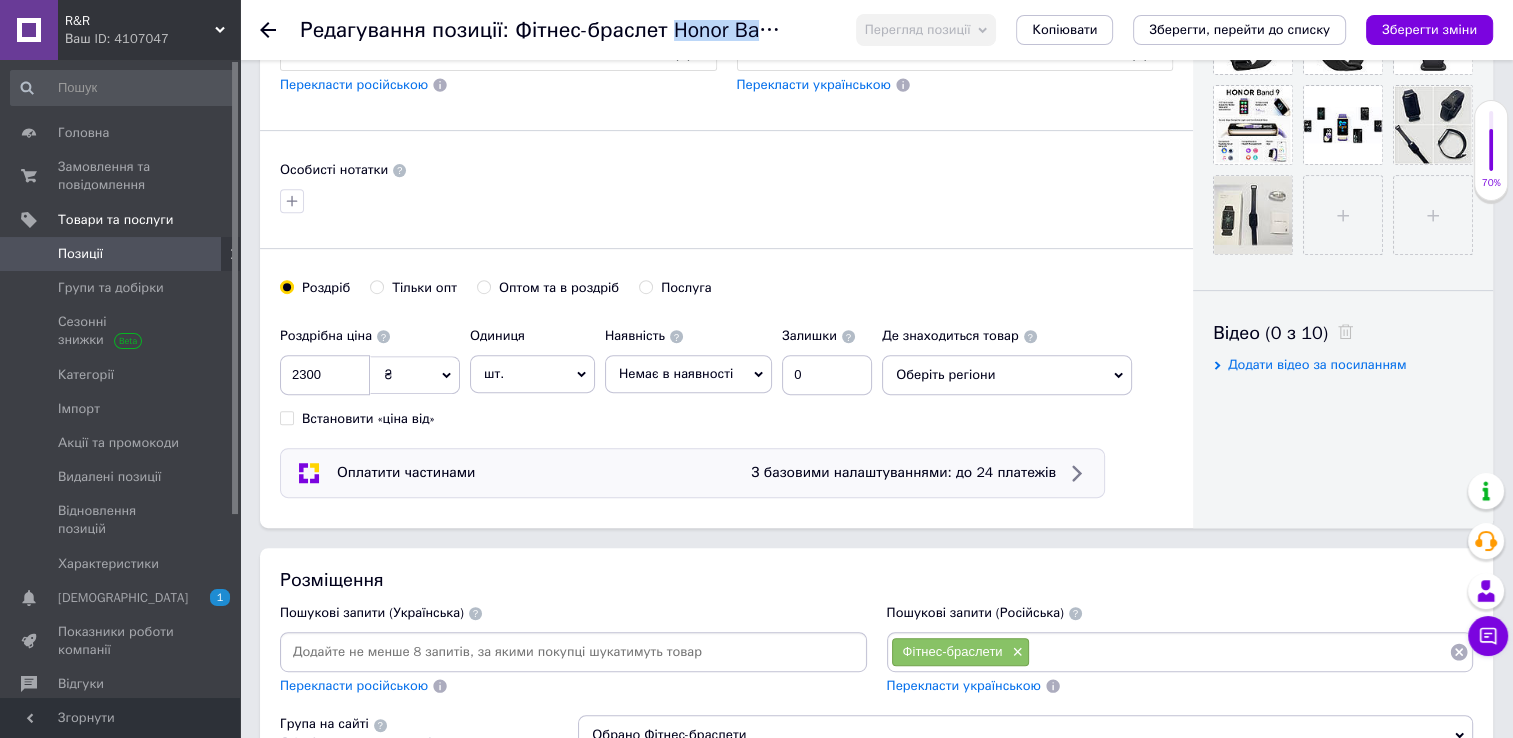 scroll, scrollTop: 800, scrollLeft: 0, axis: vertical 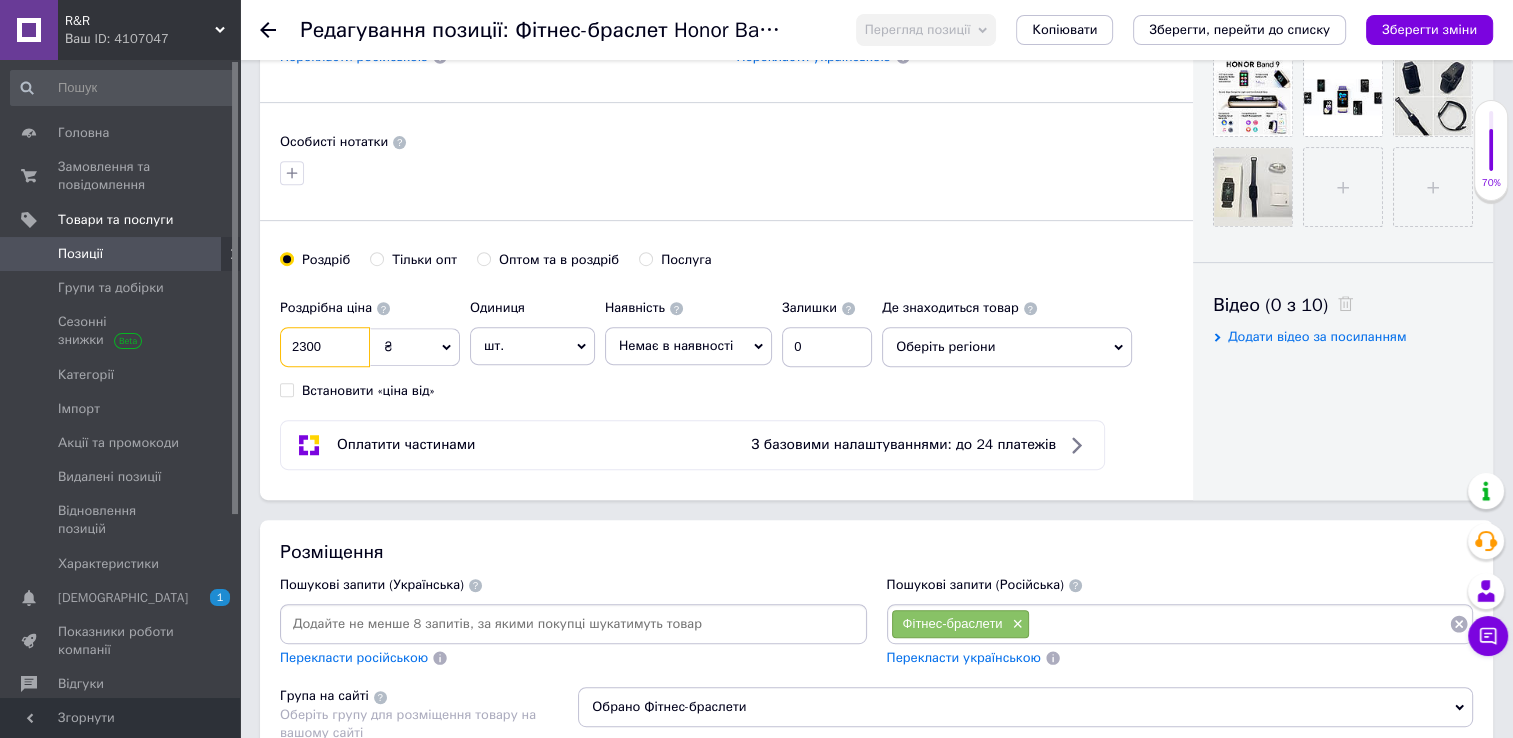 drag, startPoint x: 322, startPoint y: 335, endPoint x: 247, endPoint y: 341, distance: 75.23962 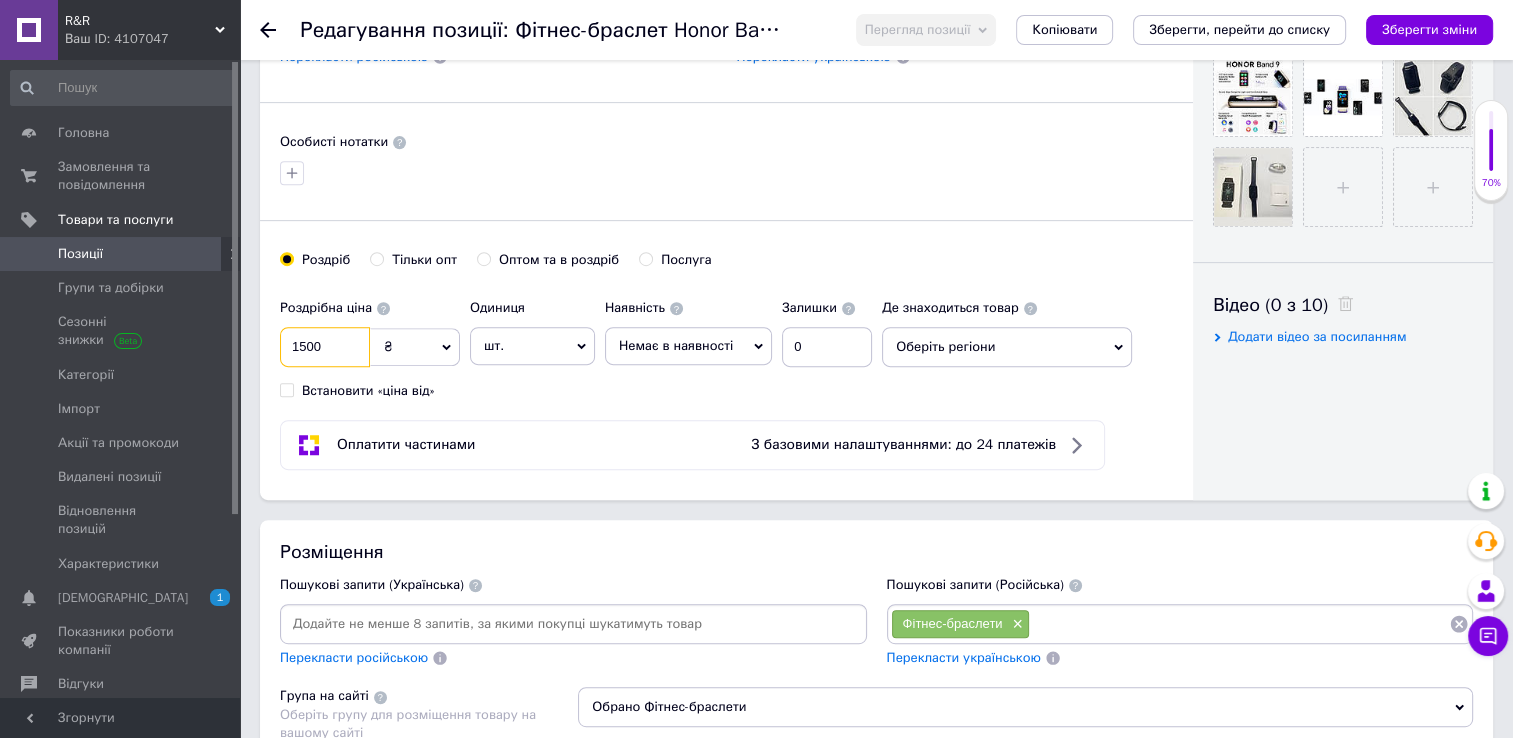 type on "1500" 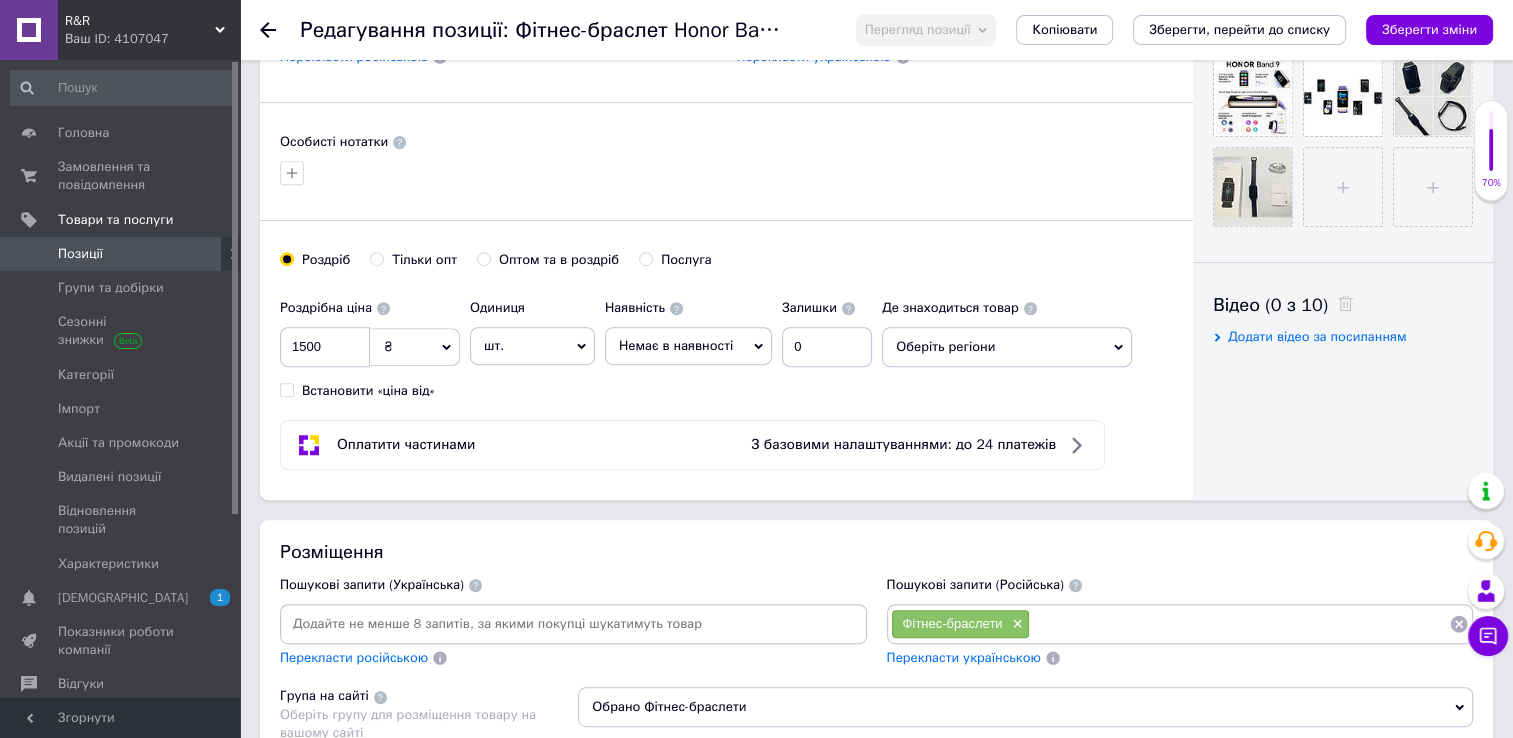 click 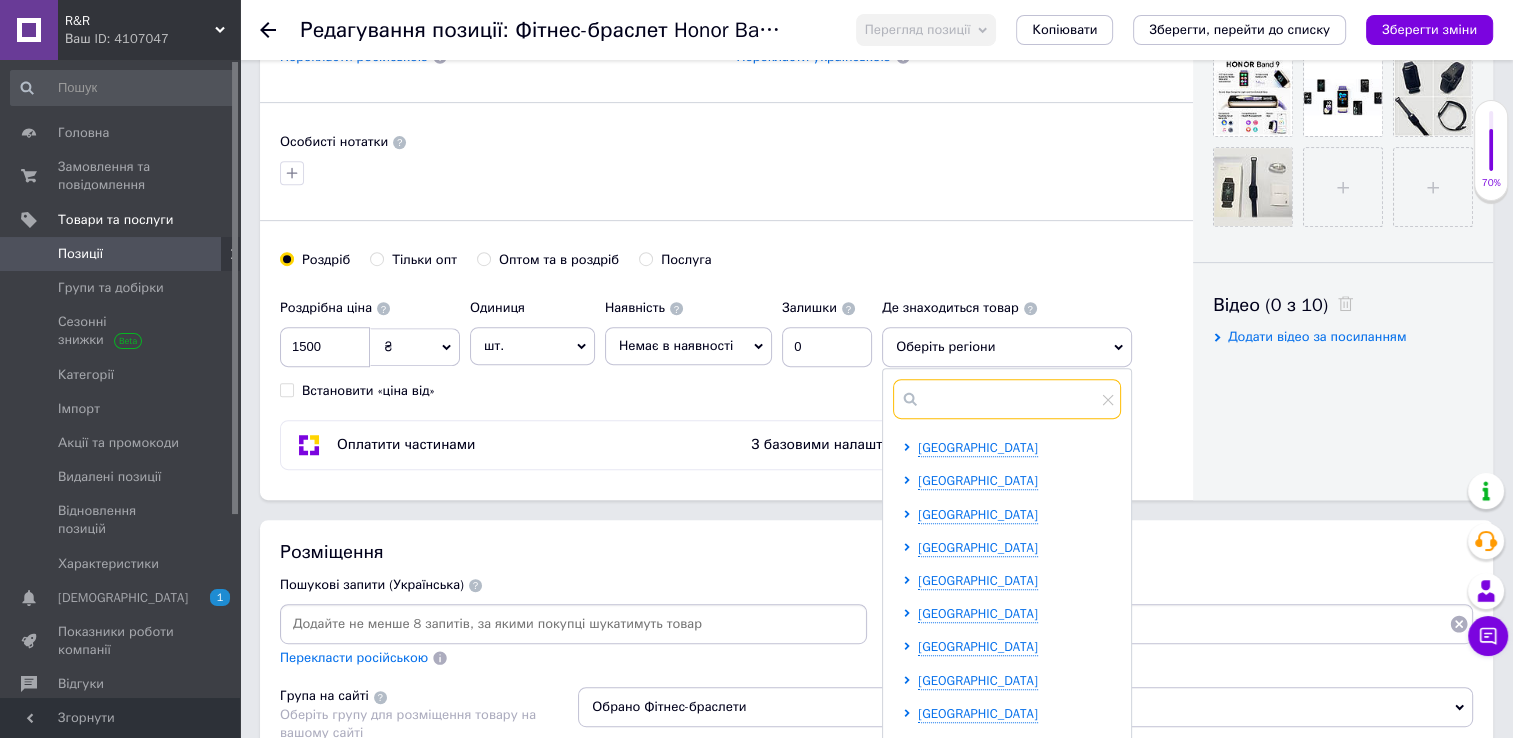 click at bounding box center (1007, 399) 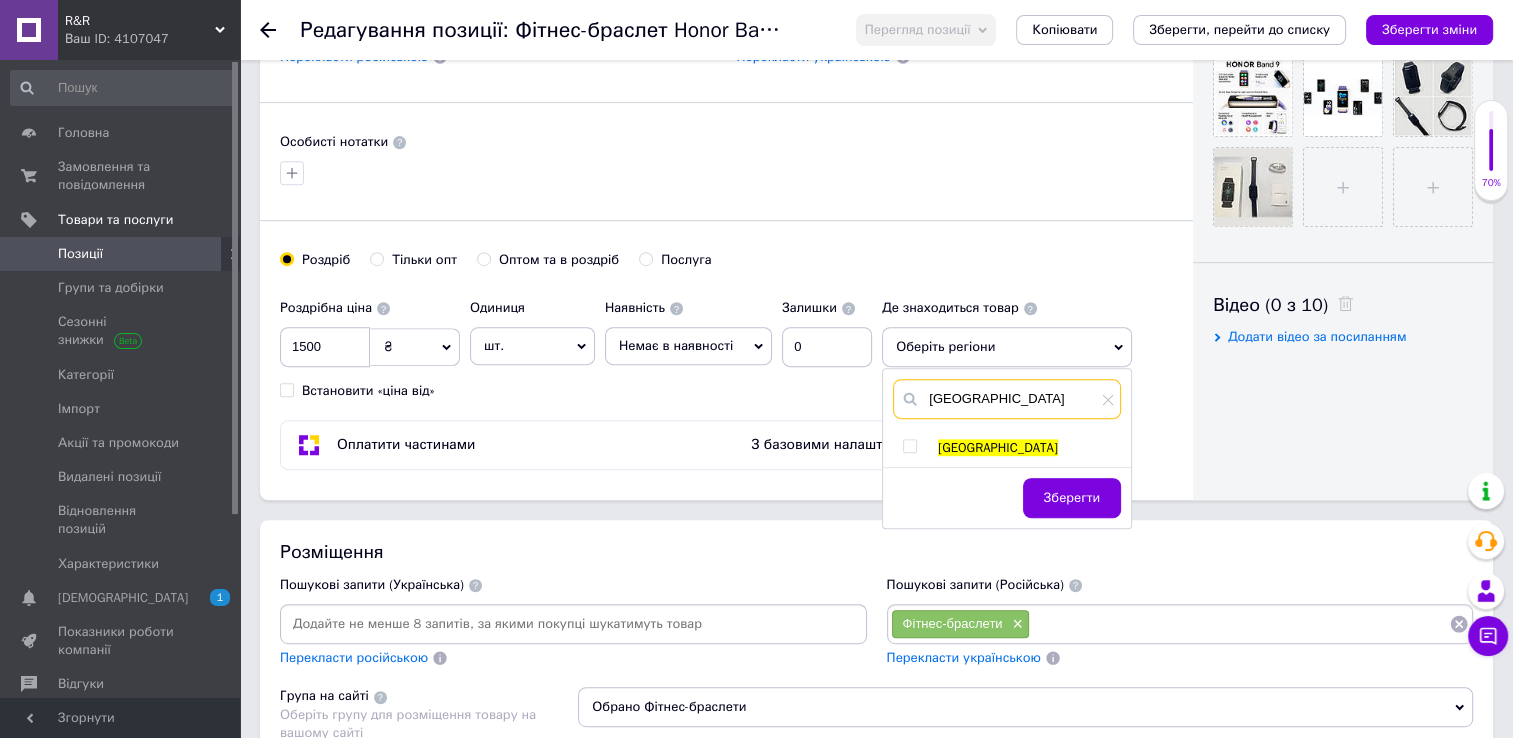 type on "[GEOGRAPHIC_DATA]" 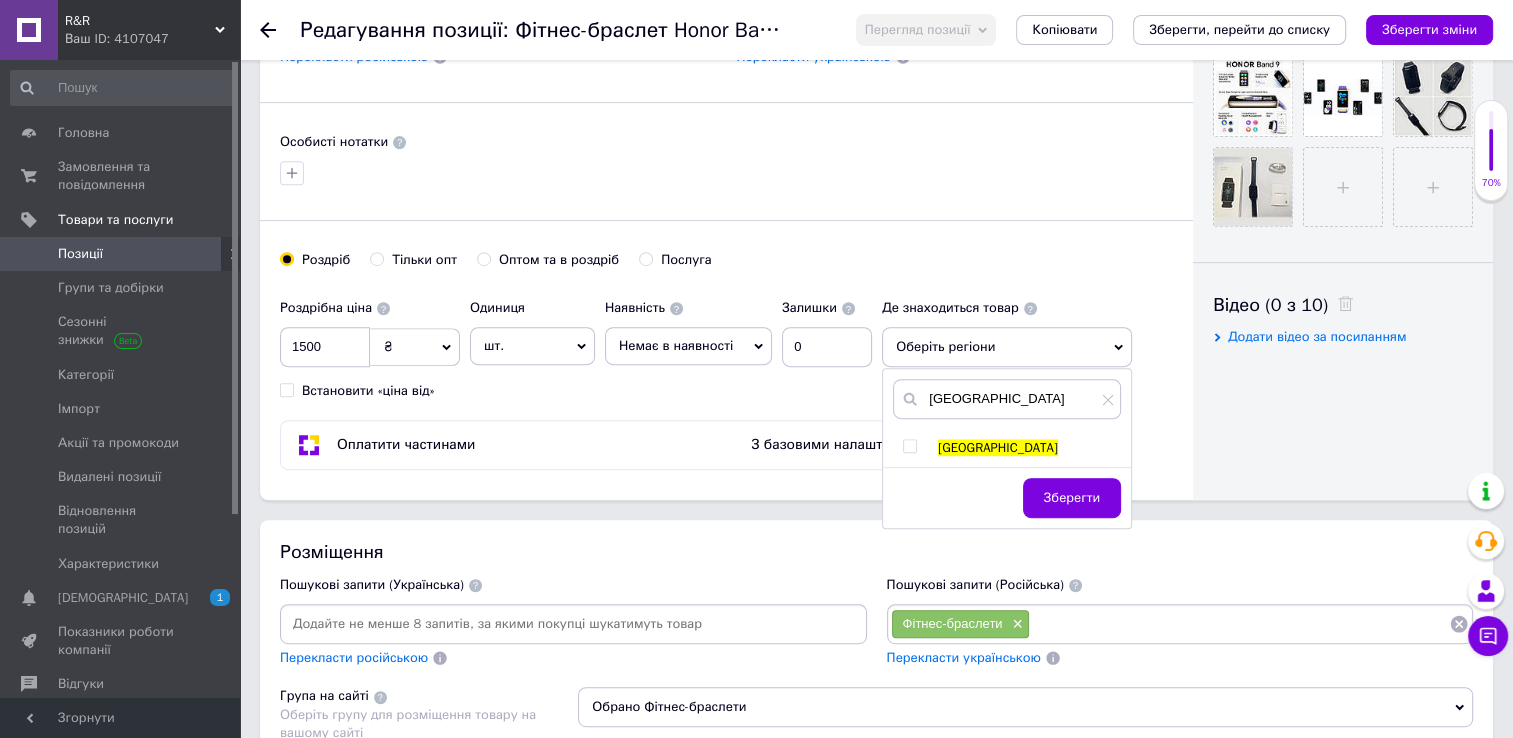 click at bounding box center (909, 446) 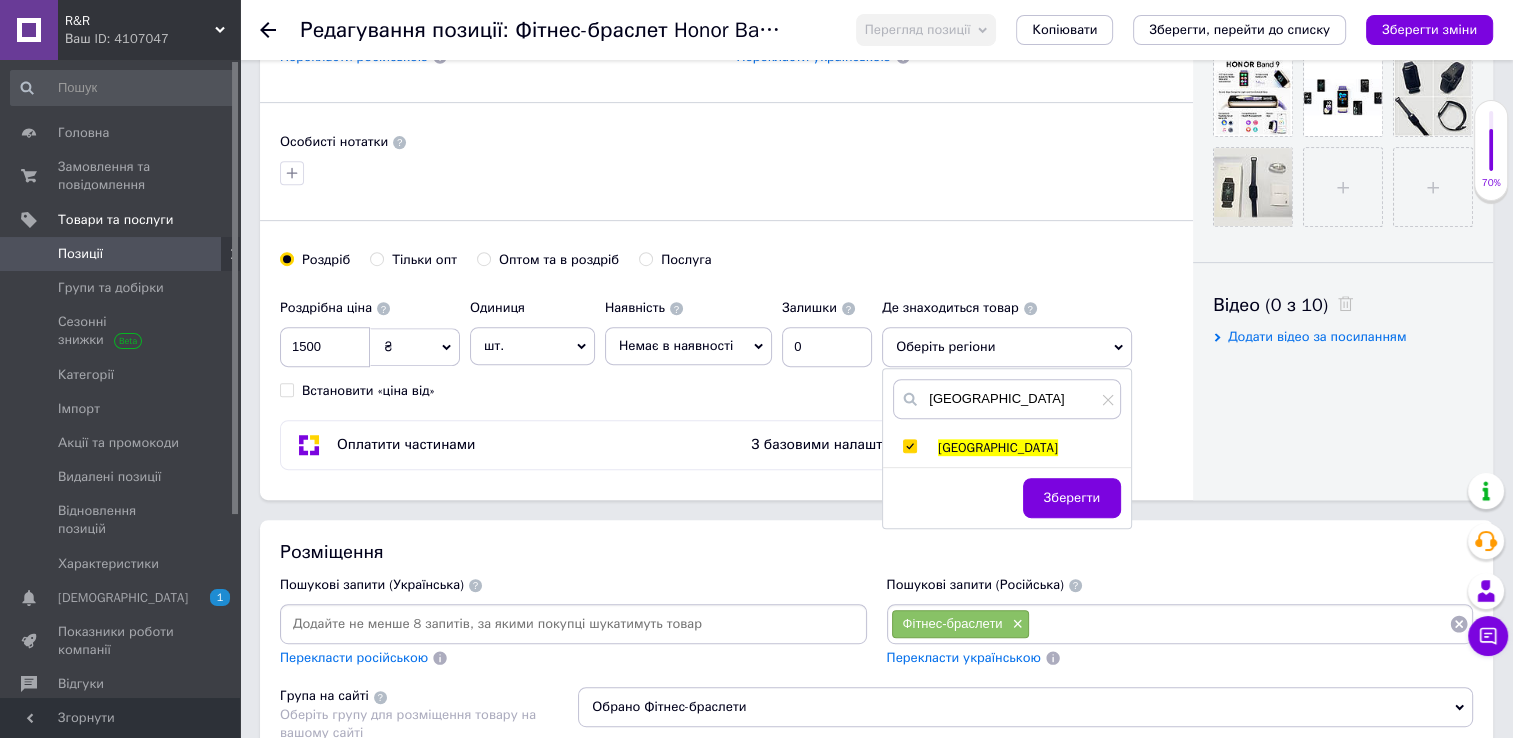 checkbox on "true" 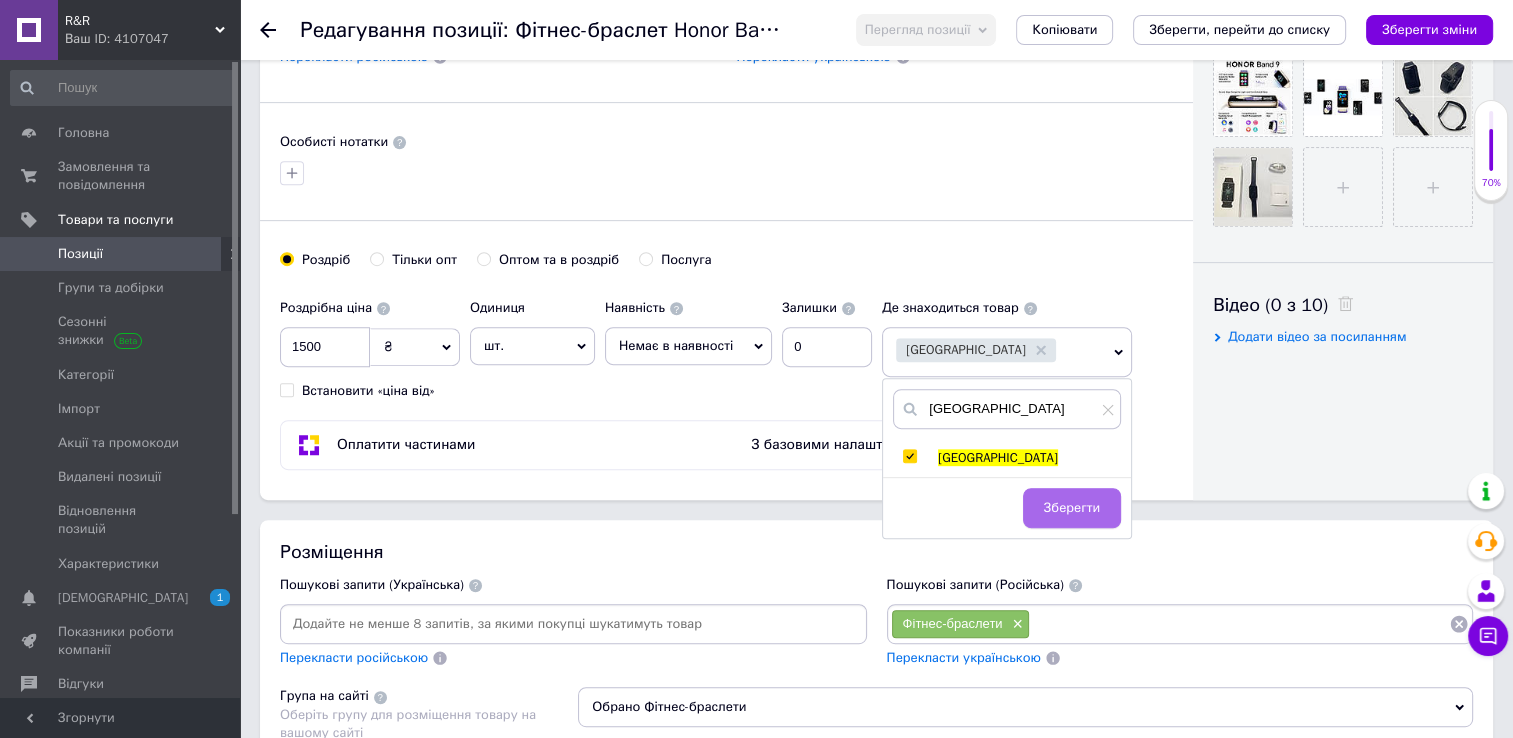 click on "Зберегти" at bounding box center [1072, 508] 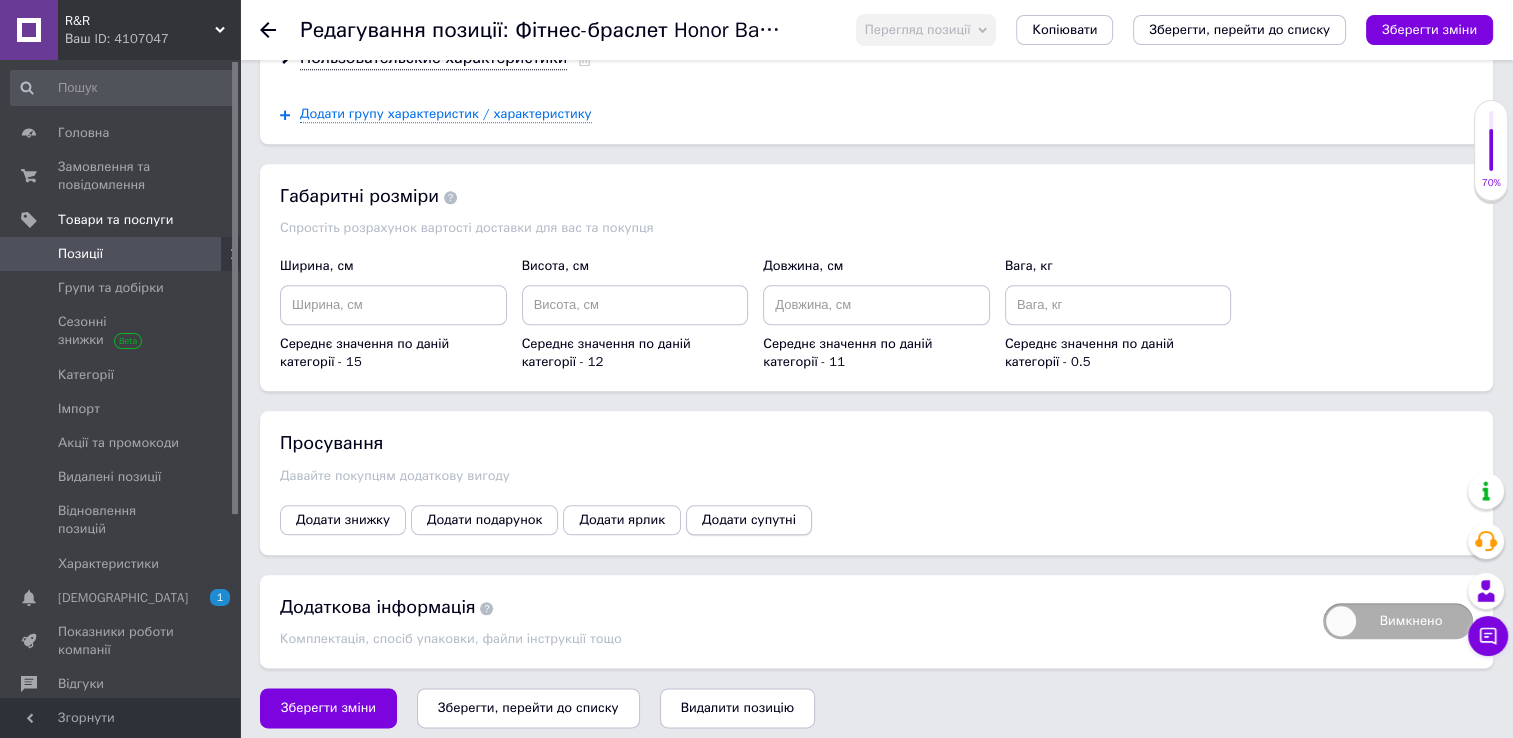 scroll, scrollTop: 2104, scrollLeft: 0, axis: vertical 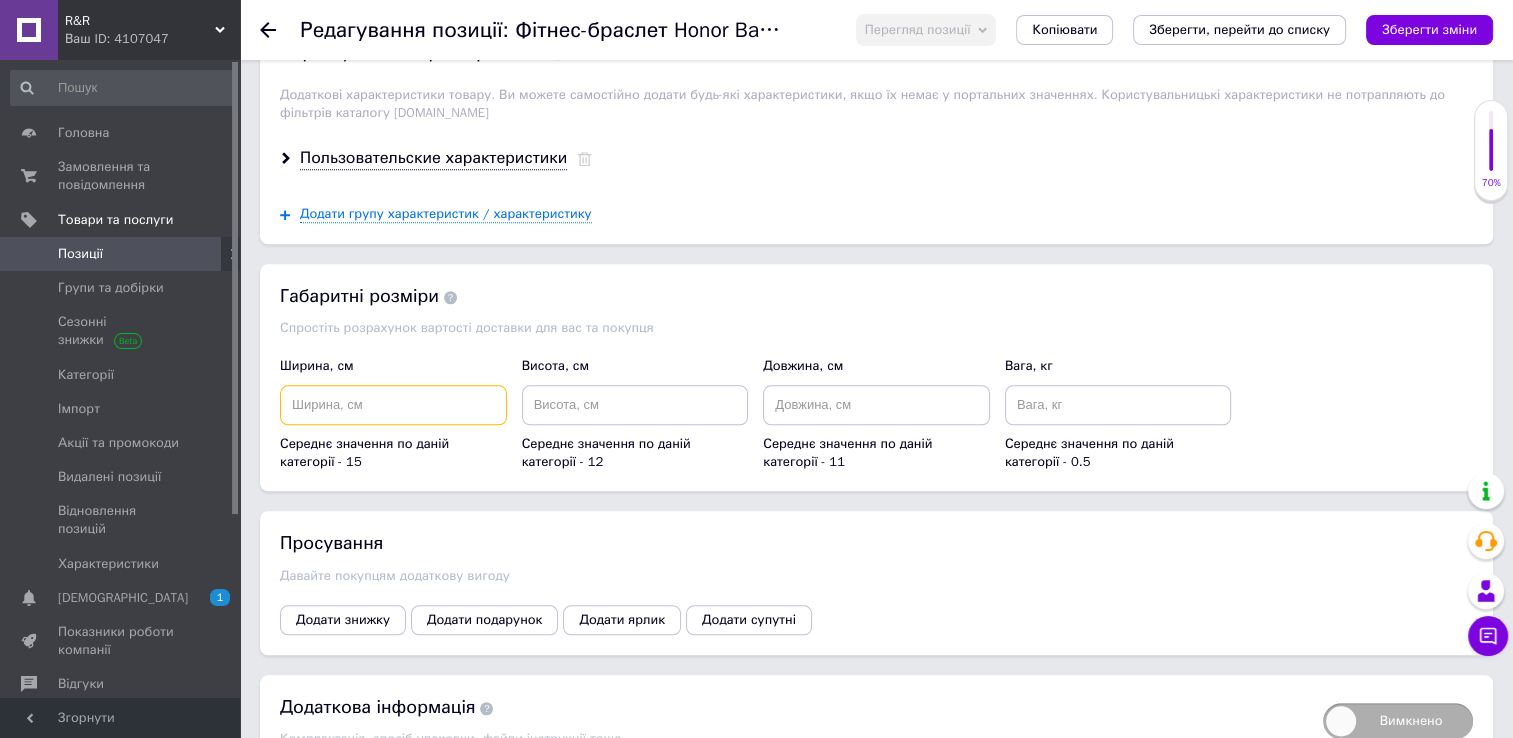 click at bounding box center (393, 405) 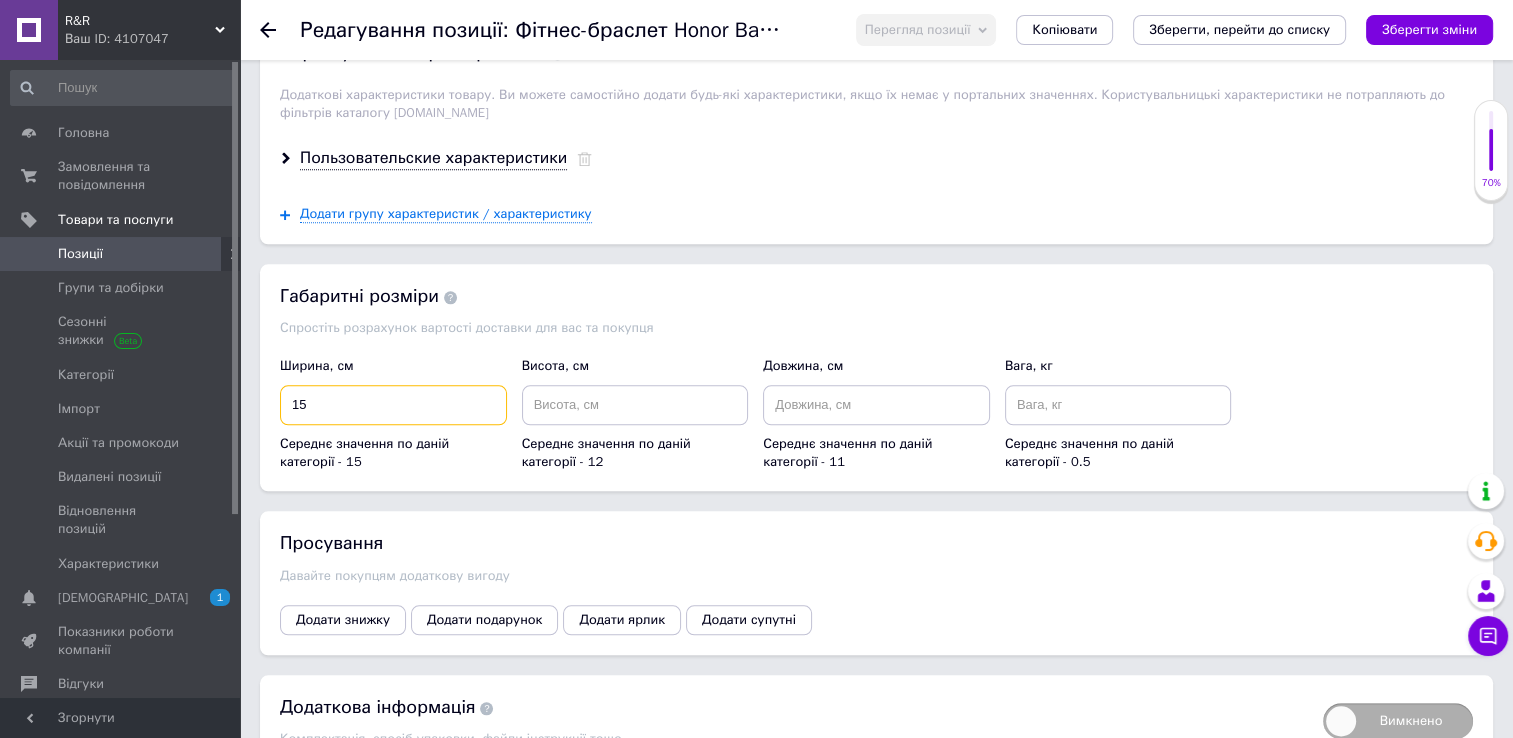 type on "15" 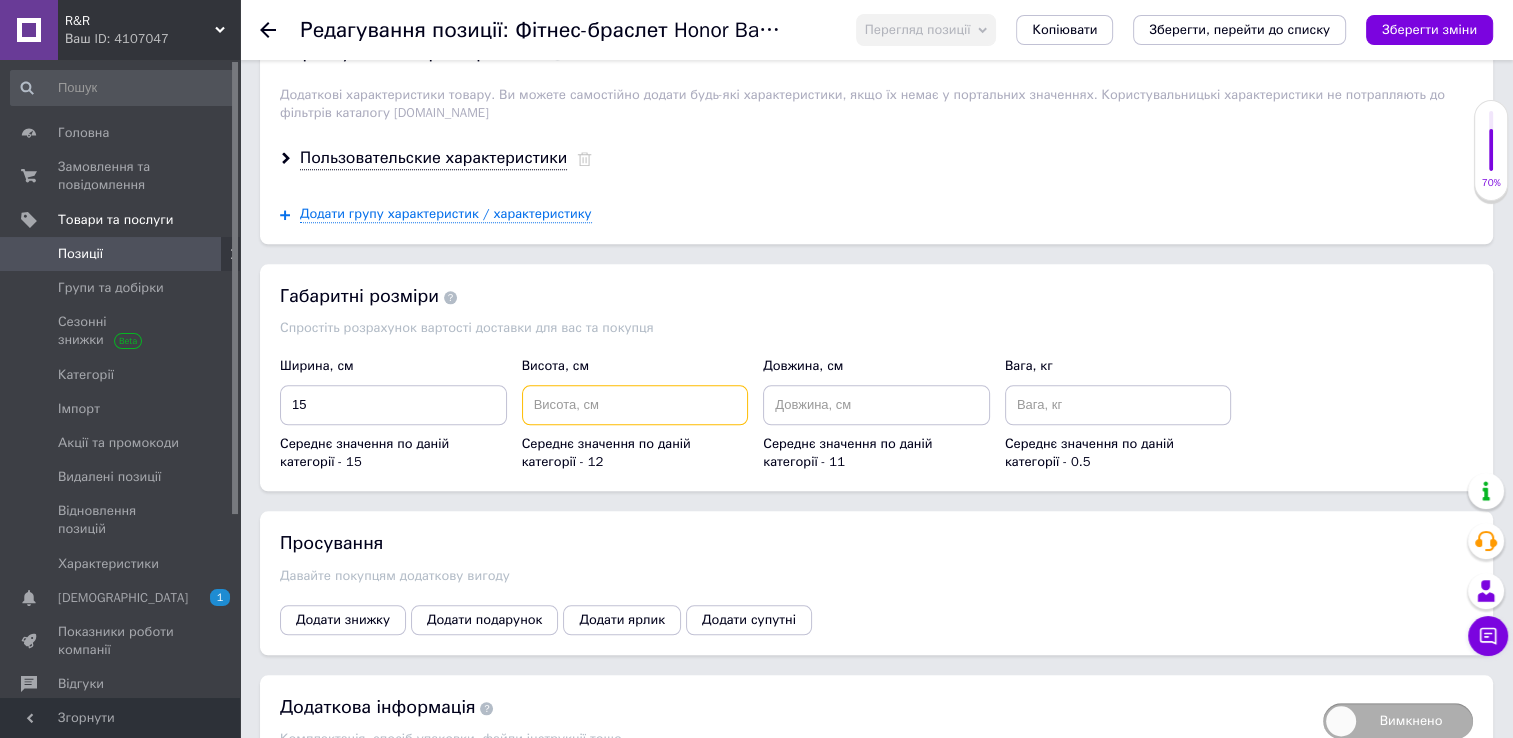 click at bounding box center (635, 405) 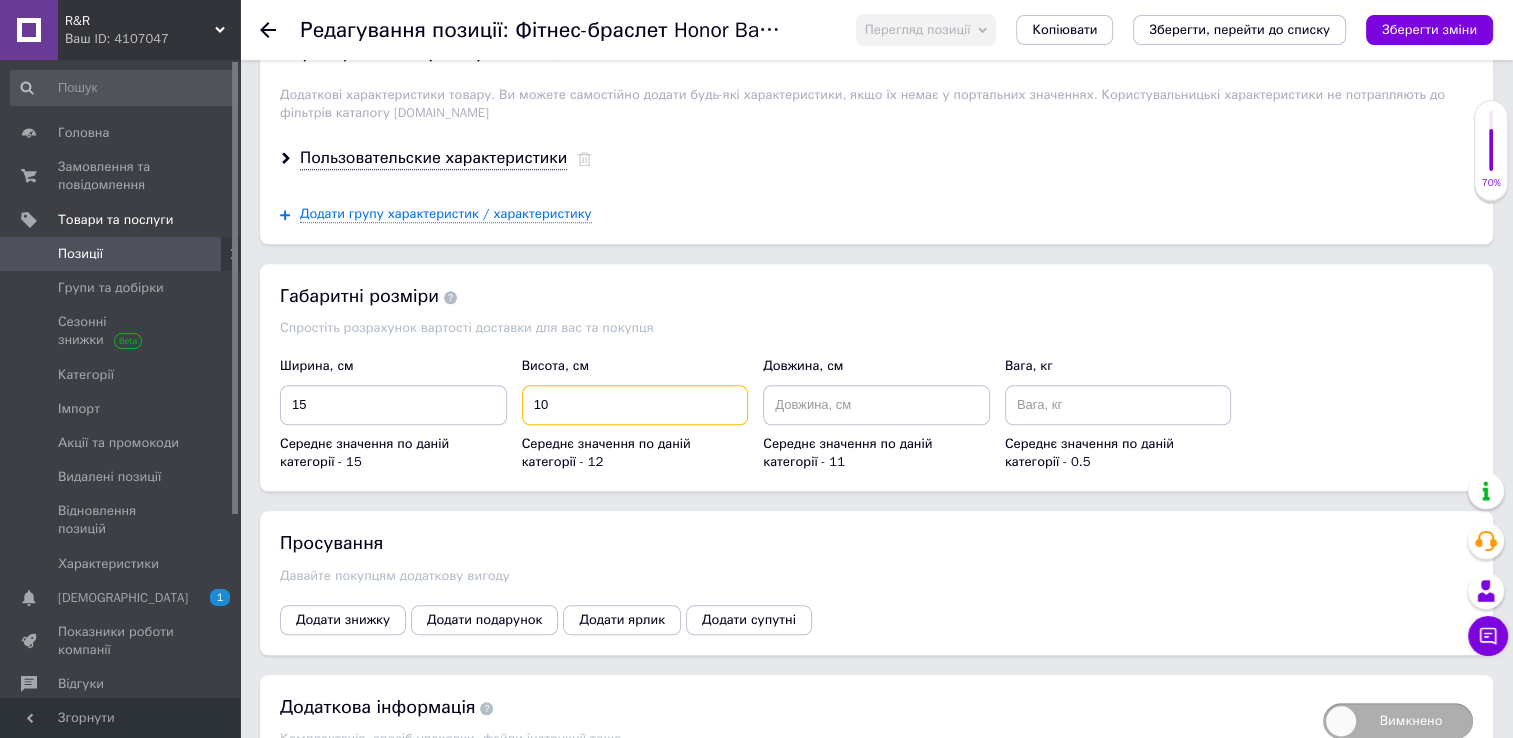 type on "10" 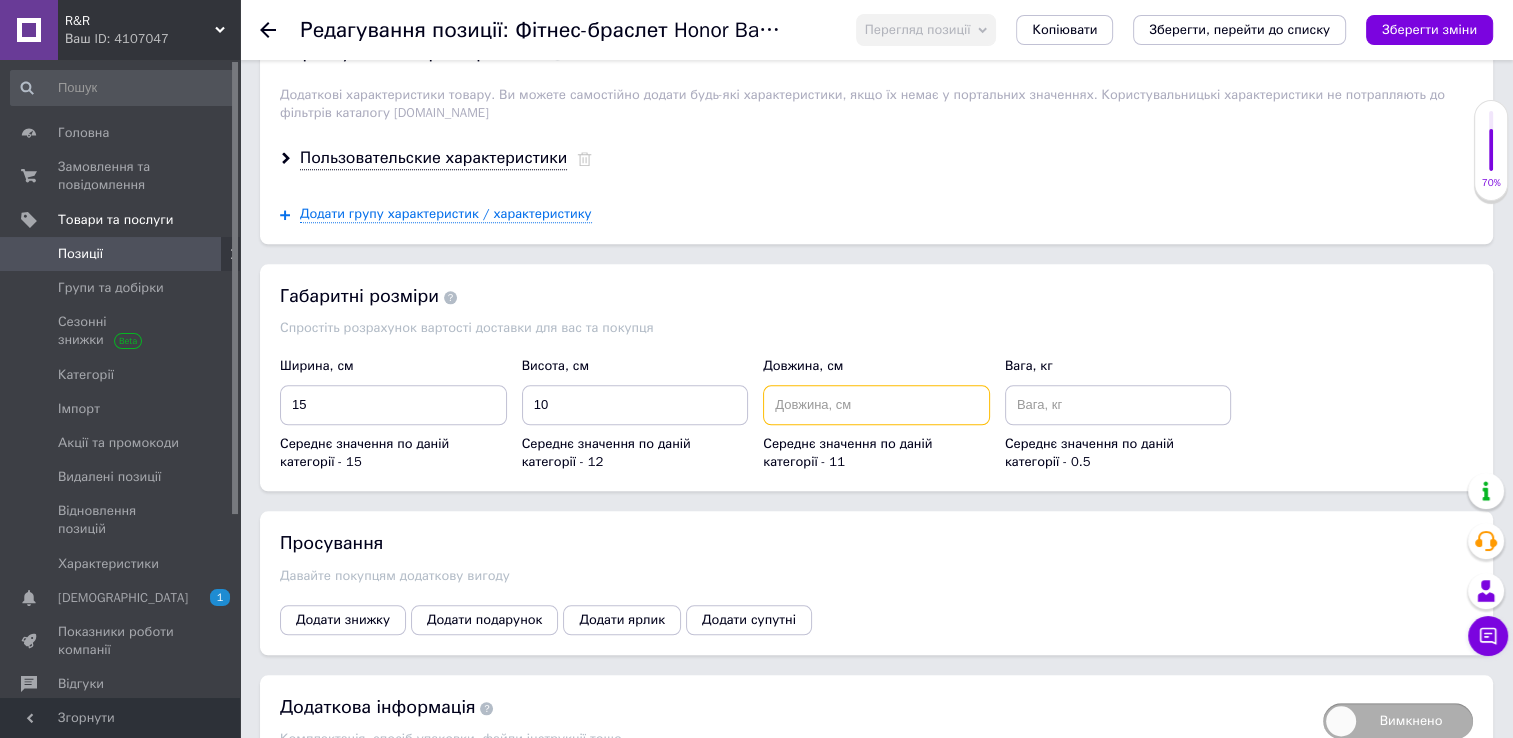 click at bounding box center [876, 405] 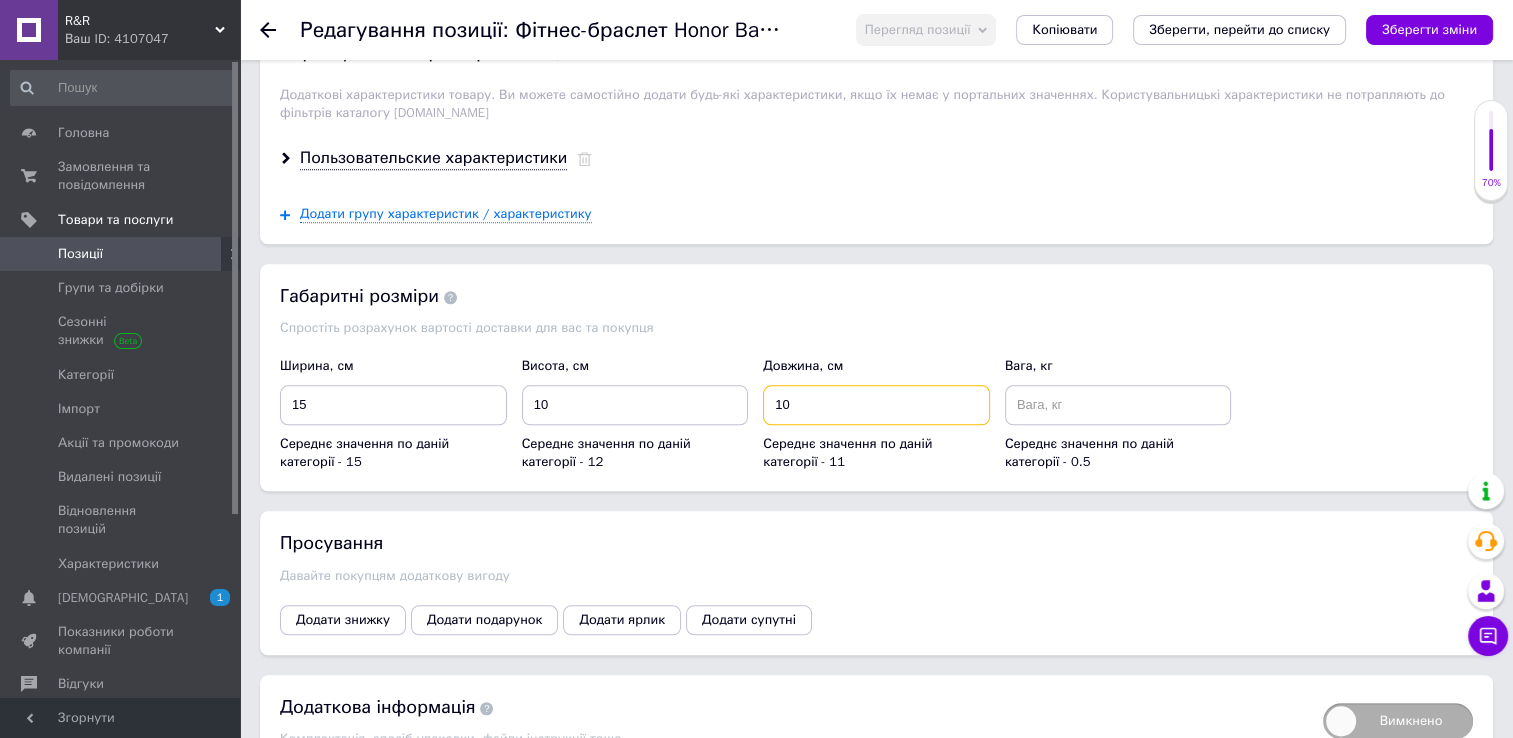 type on "10" 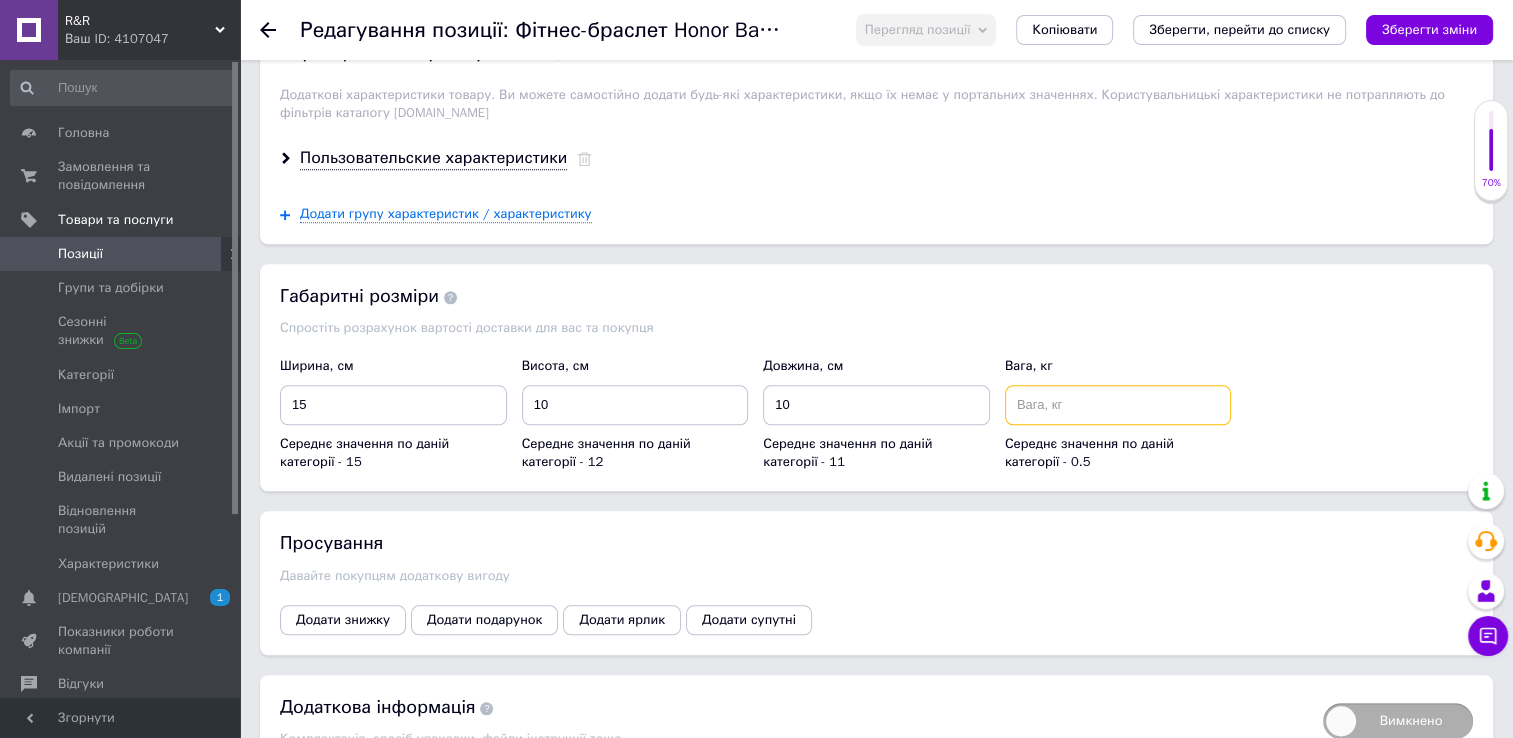 click at bounding box center (1118, 405) 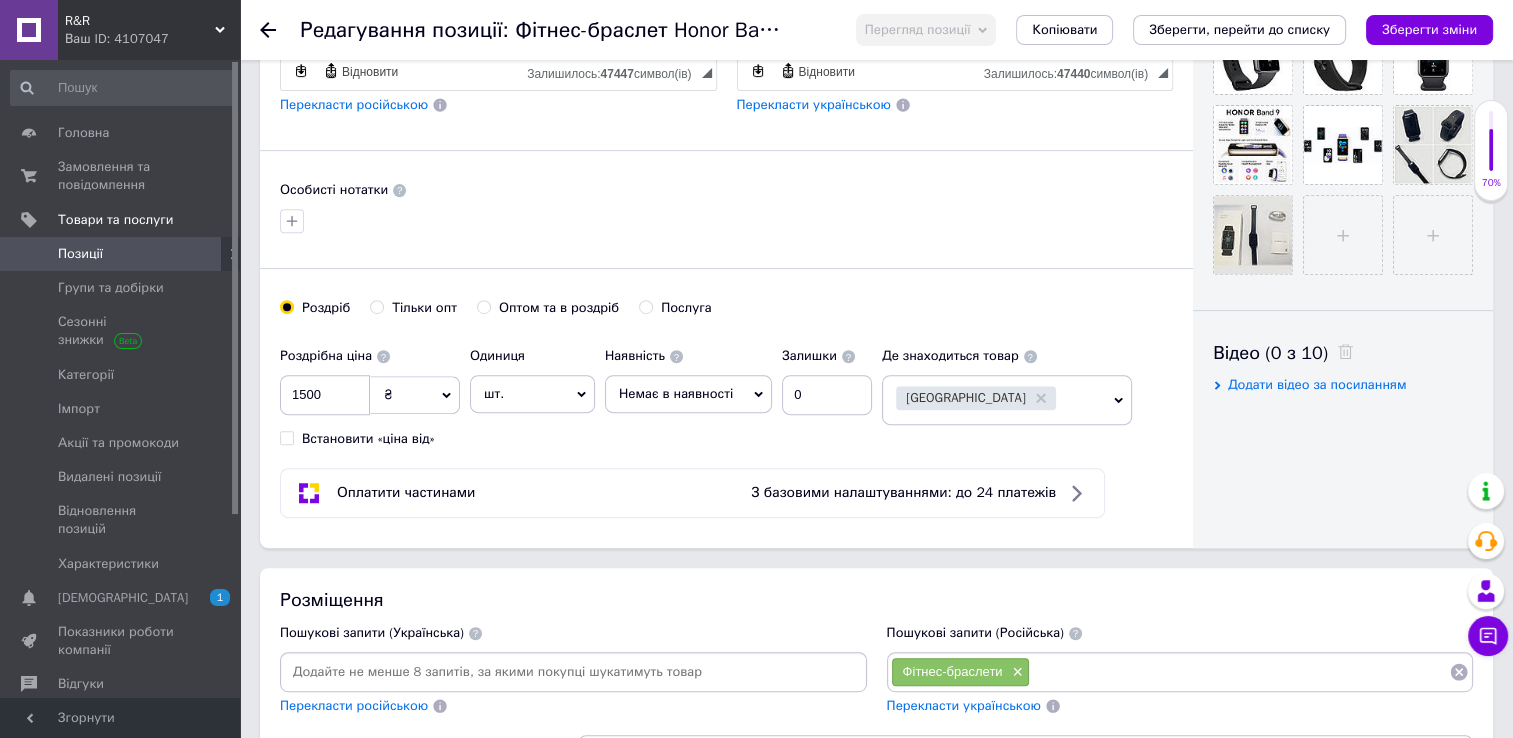 scroll, scrollTop: 704, scrollLeft: 0, axis: vertical 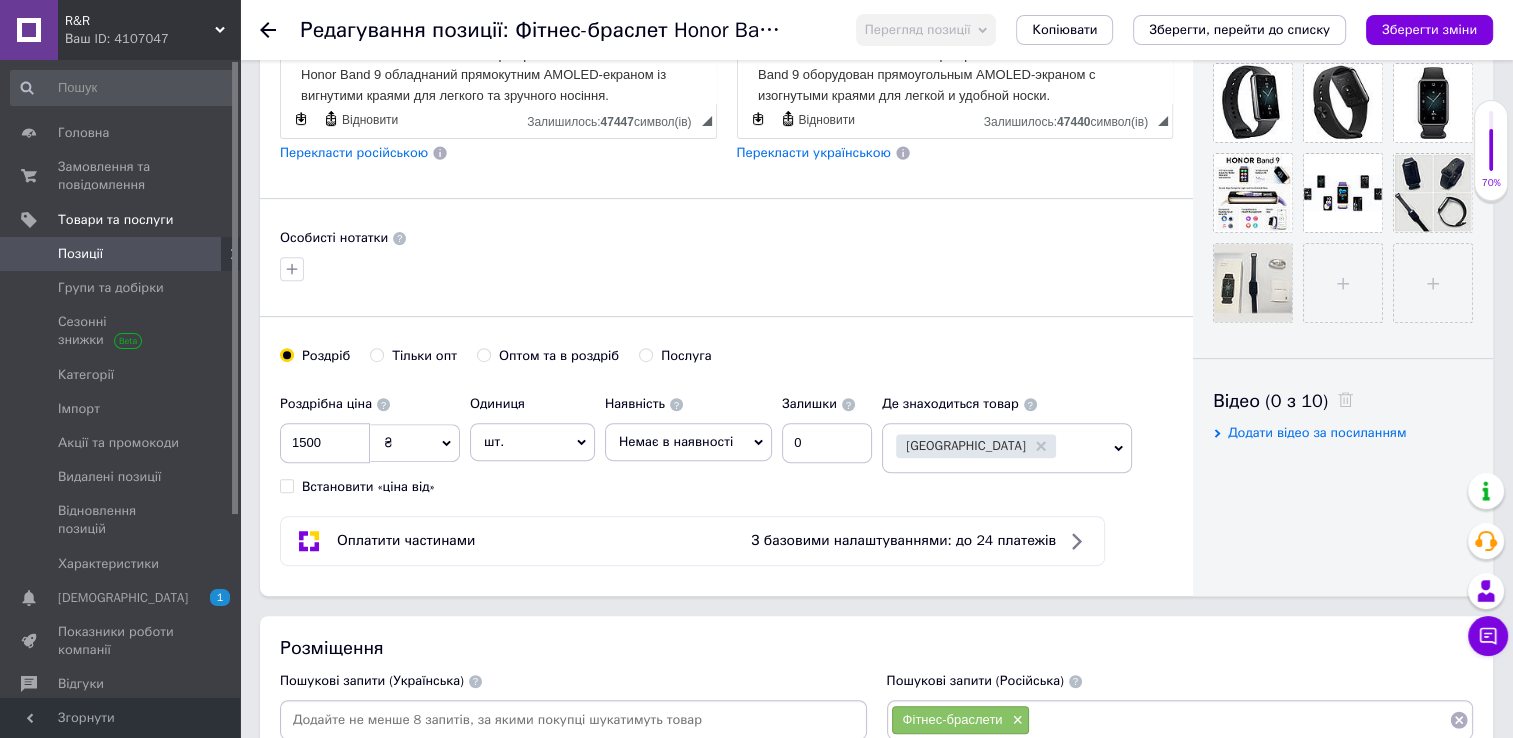 type on "0.3" 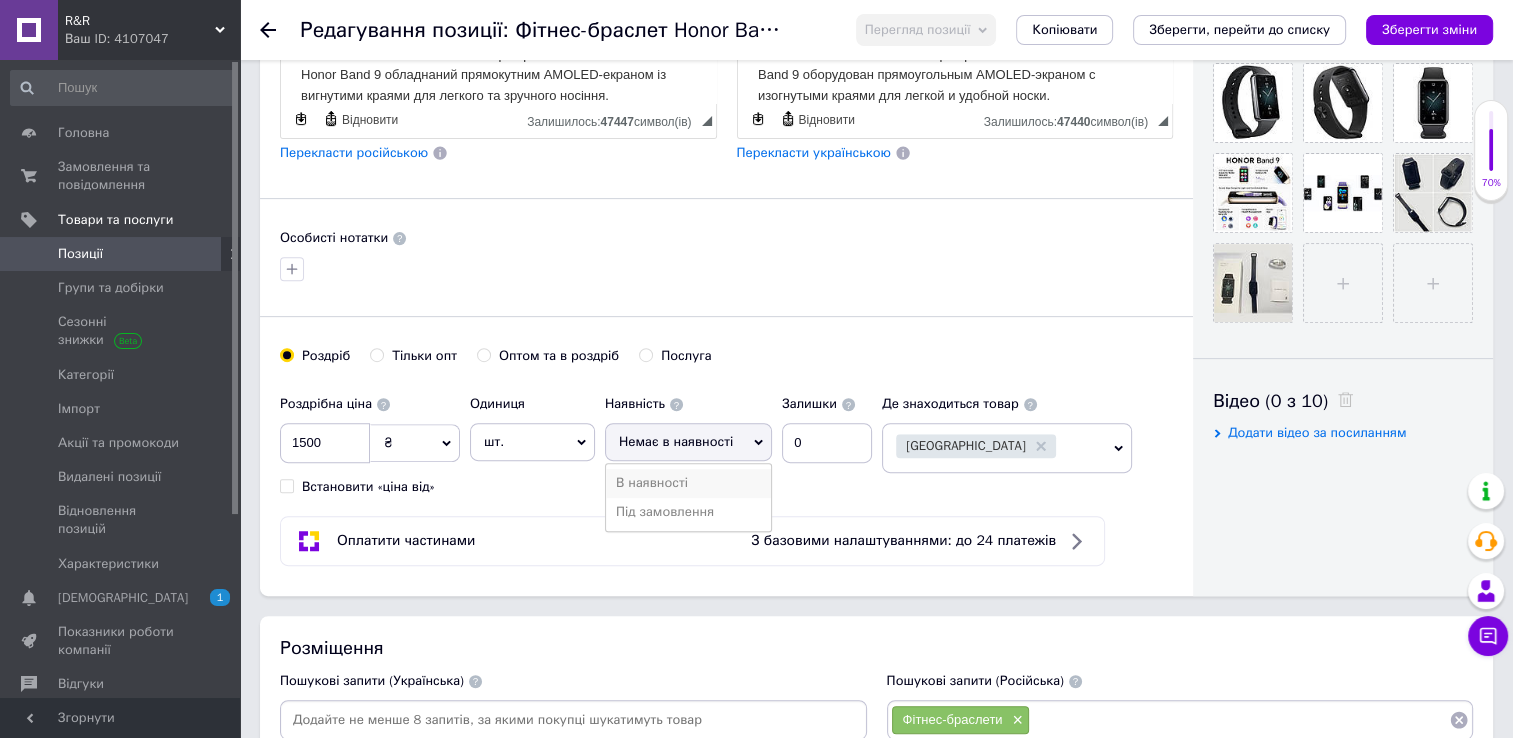 click on "В наявності" at bounding box center [688, 483] 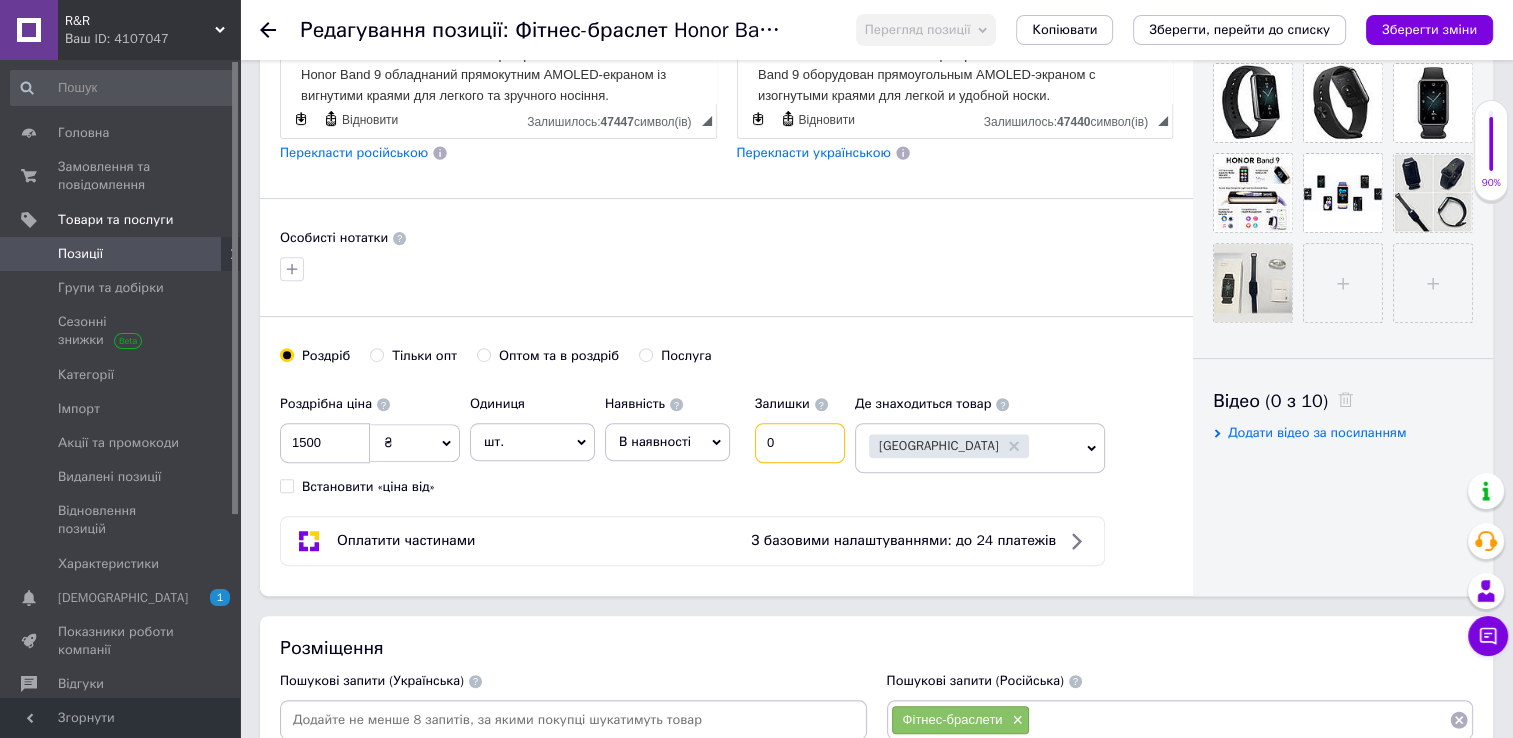 click on "0" at bounding box center [800, 443] 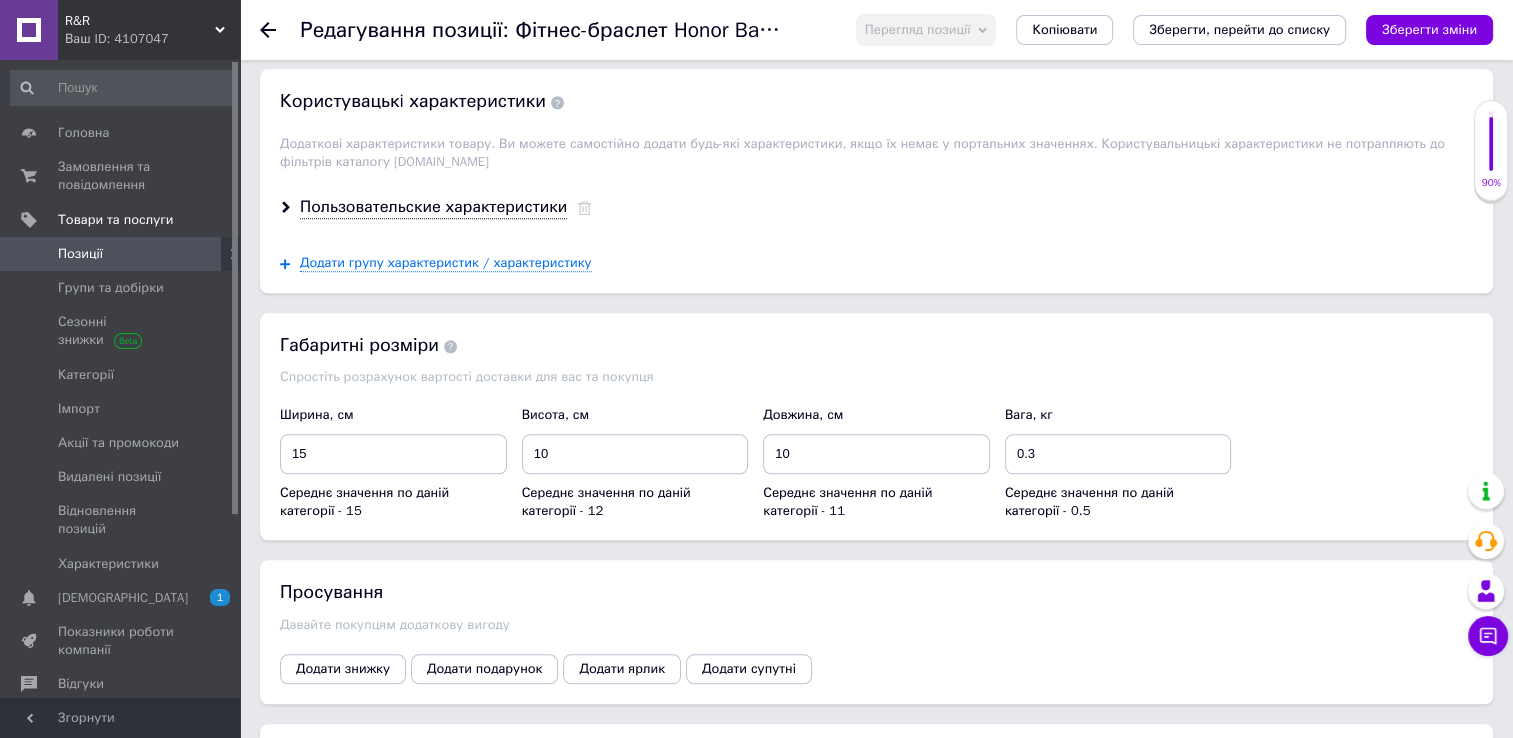scroll, scrollTop: 2204, scrollLeft: 0, axis: vertical 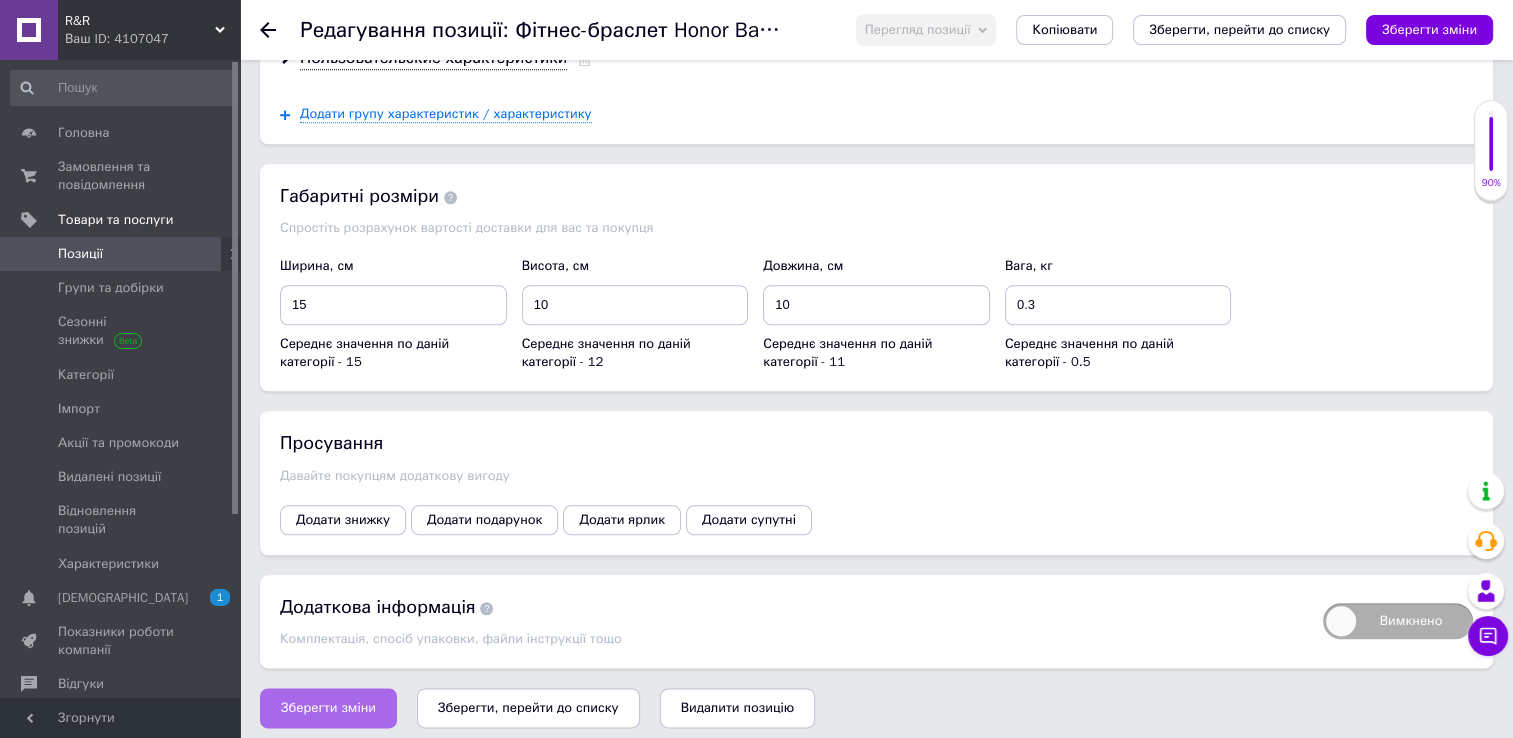 type on "2" 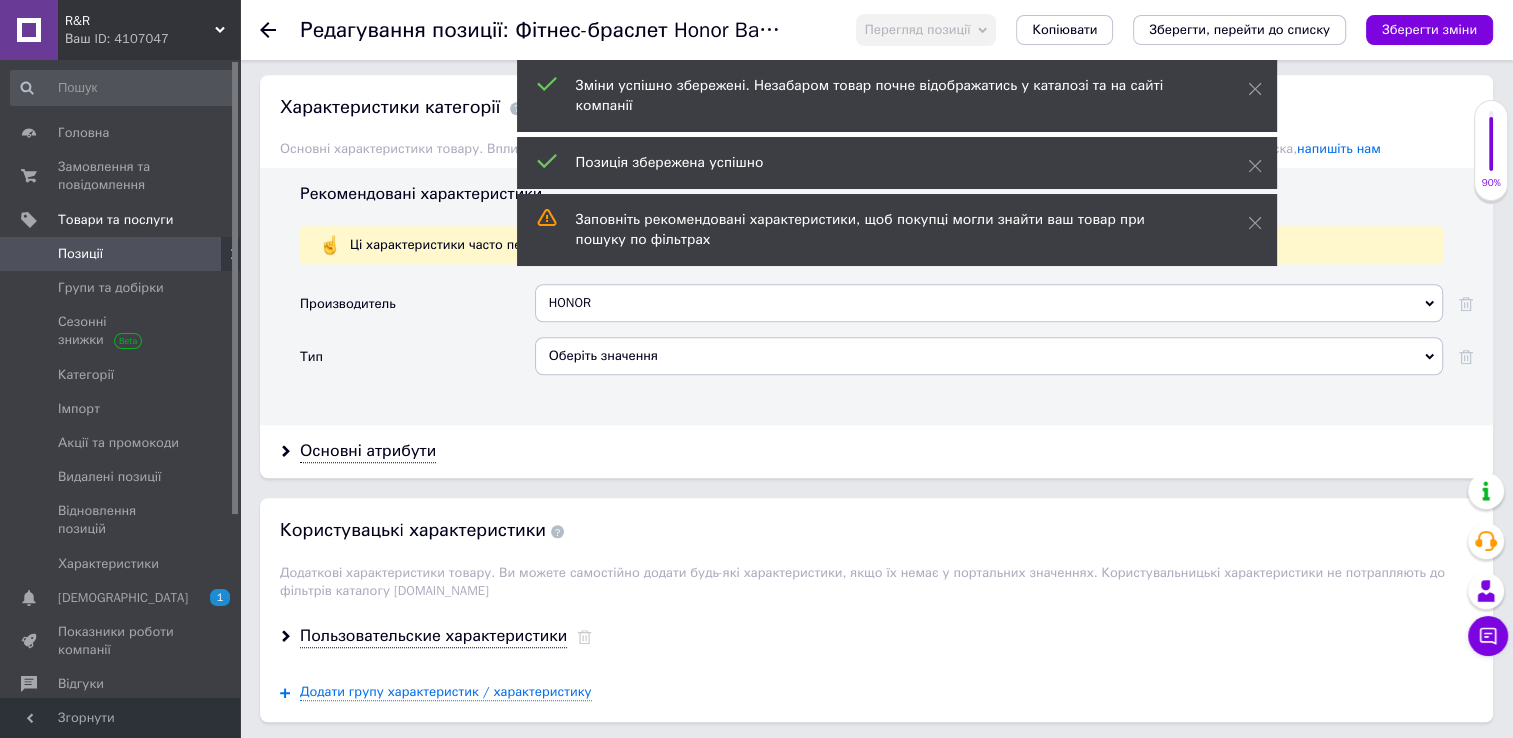 scroll, scrollTop: 1404, scrollLeft: 0, axis: vertical 